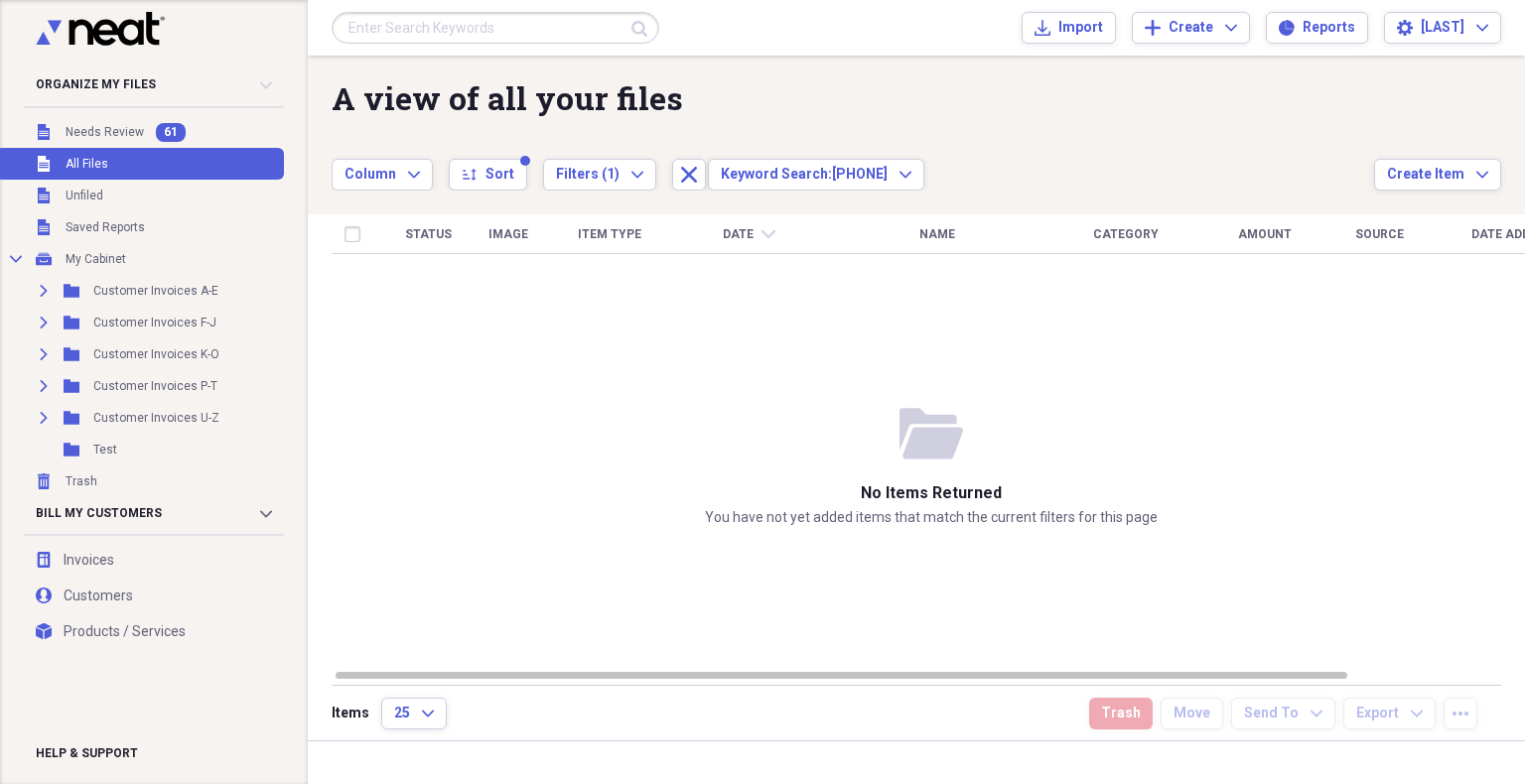 scroll, scrollTop: 0, scrollLeft: 0, axis: both 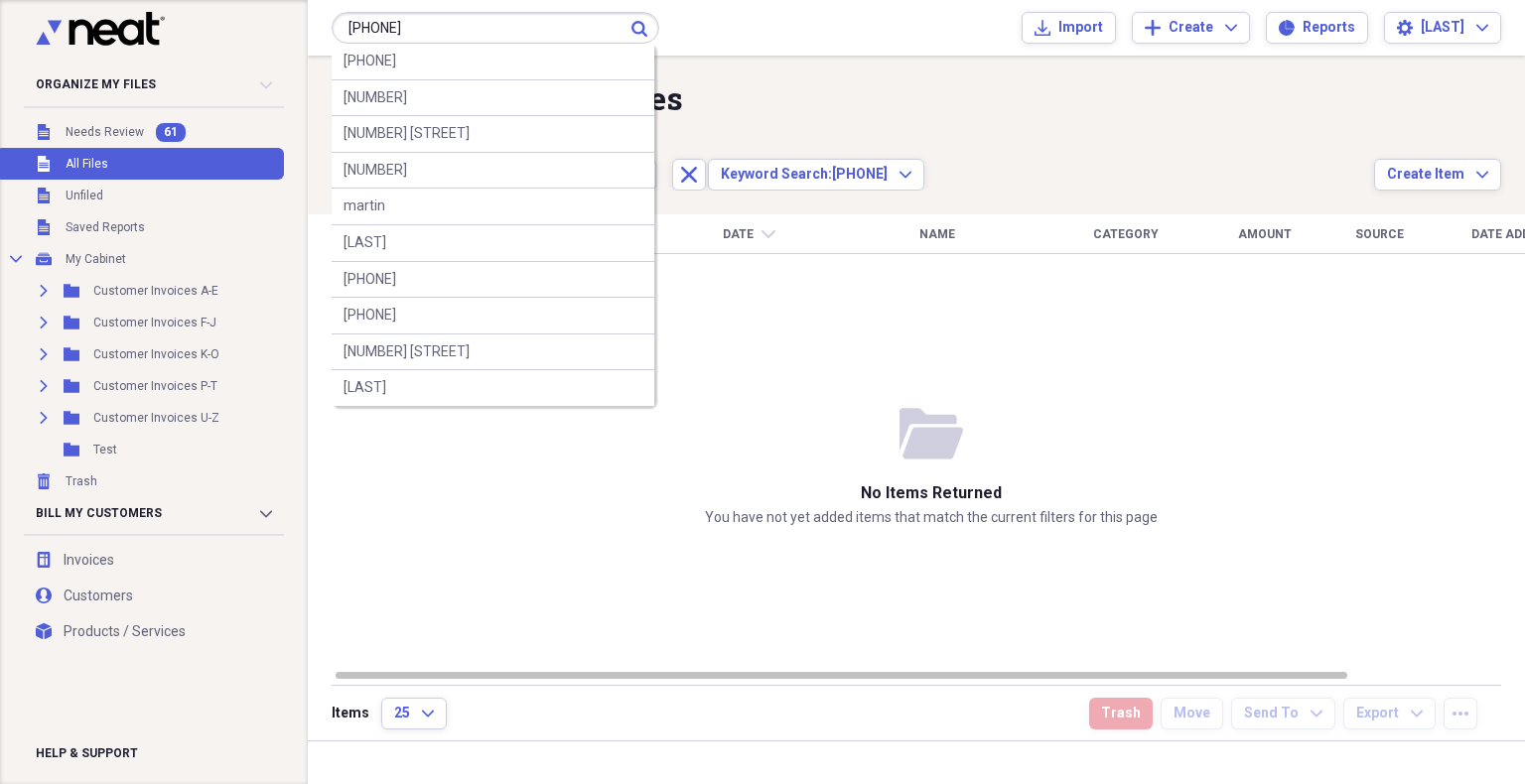 type on "[PHONE]" 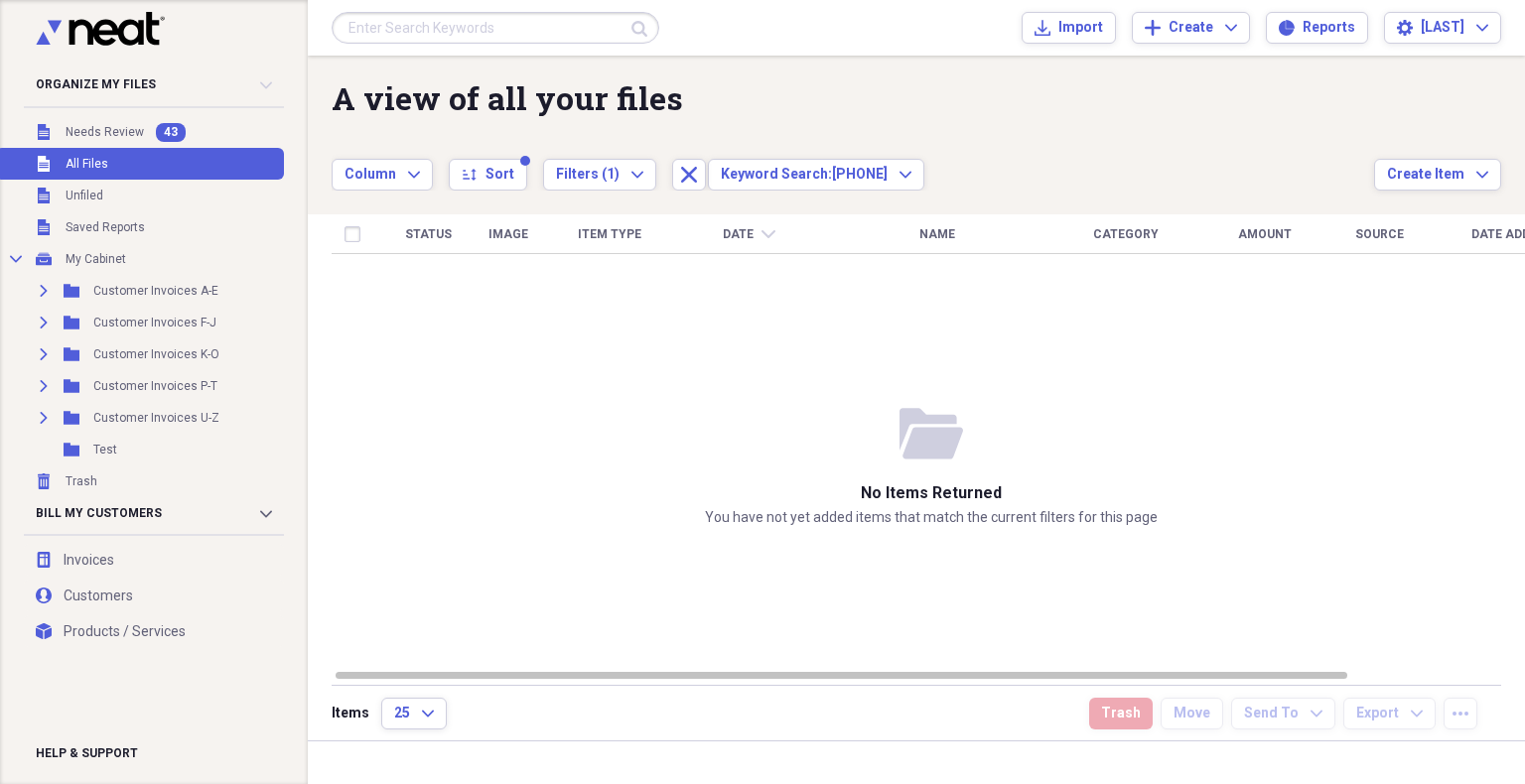 click at bounding box center (495, 28) 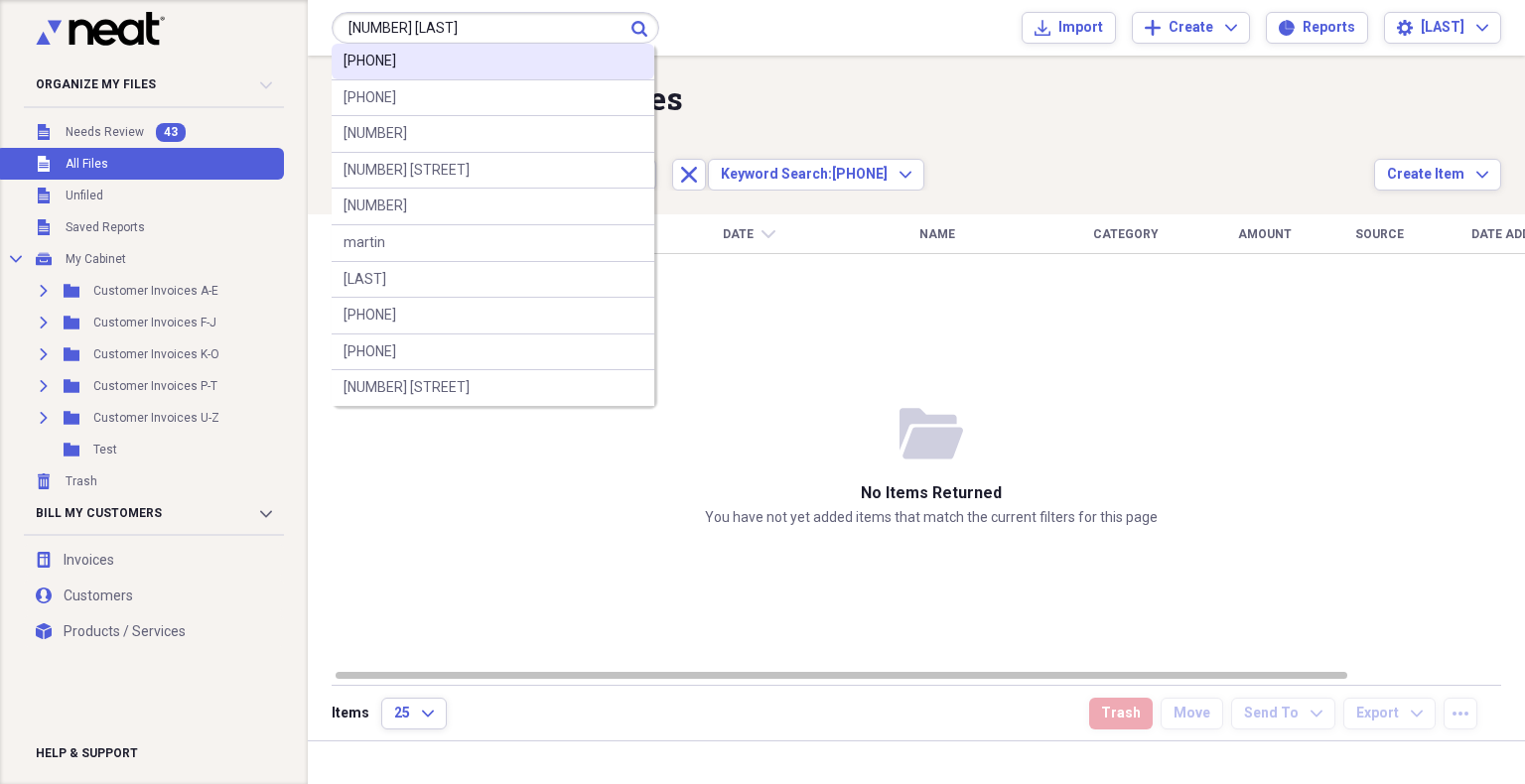 type on "[NUMBER] [LAST]" 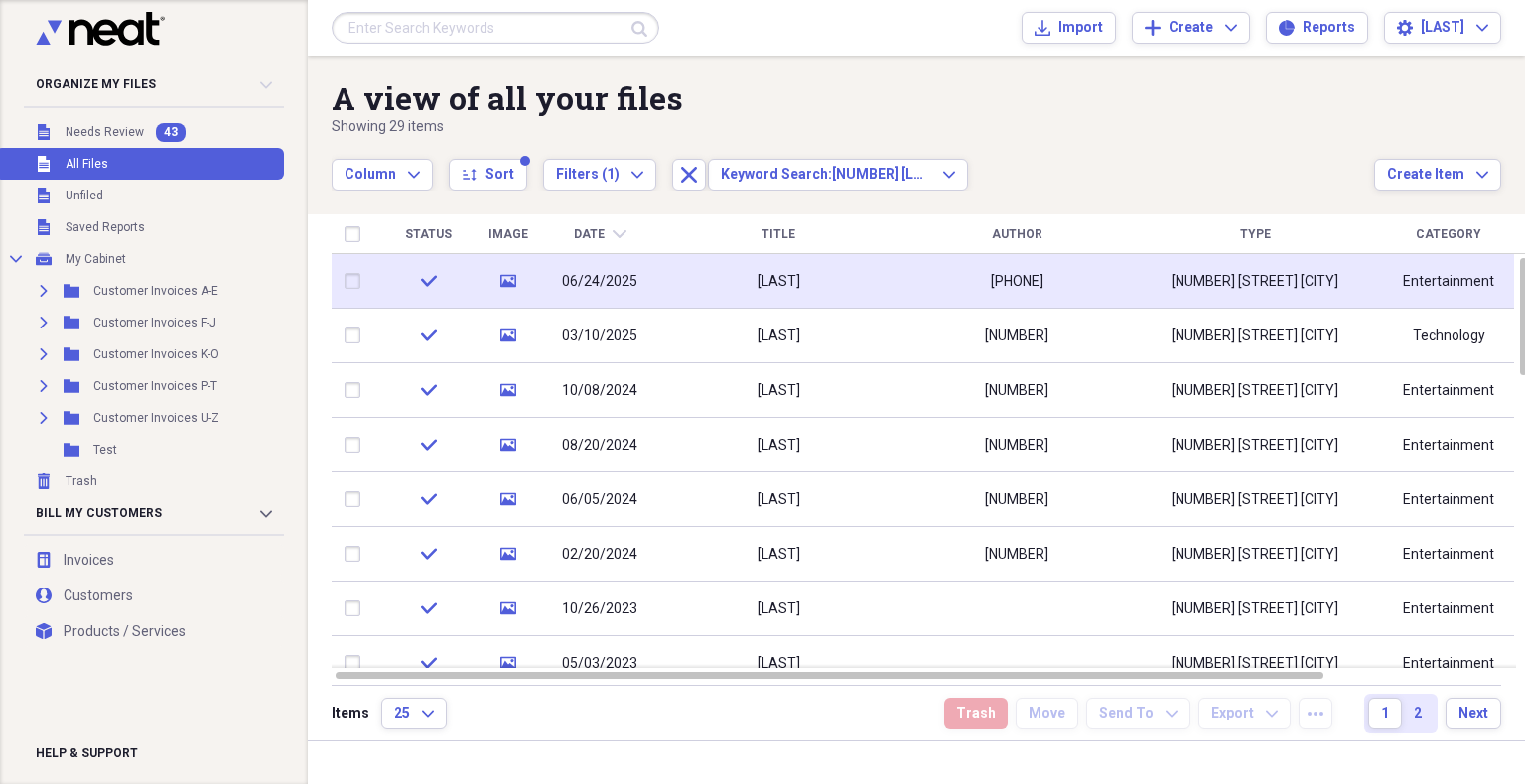 click on "[LAST]" at bounding box center [778, 281] 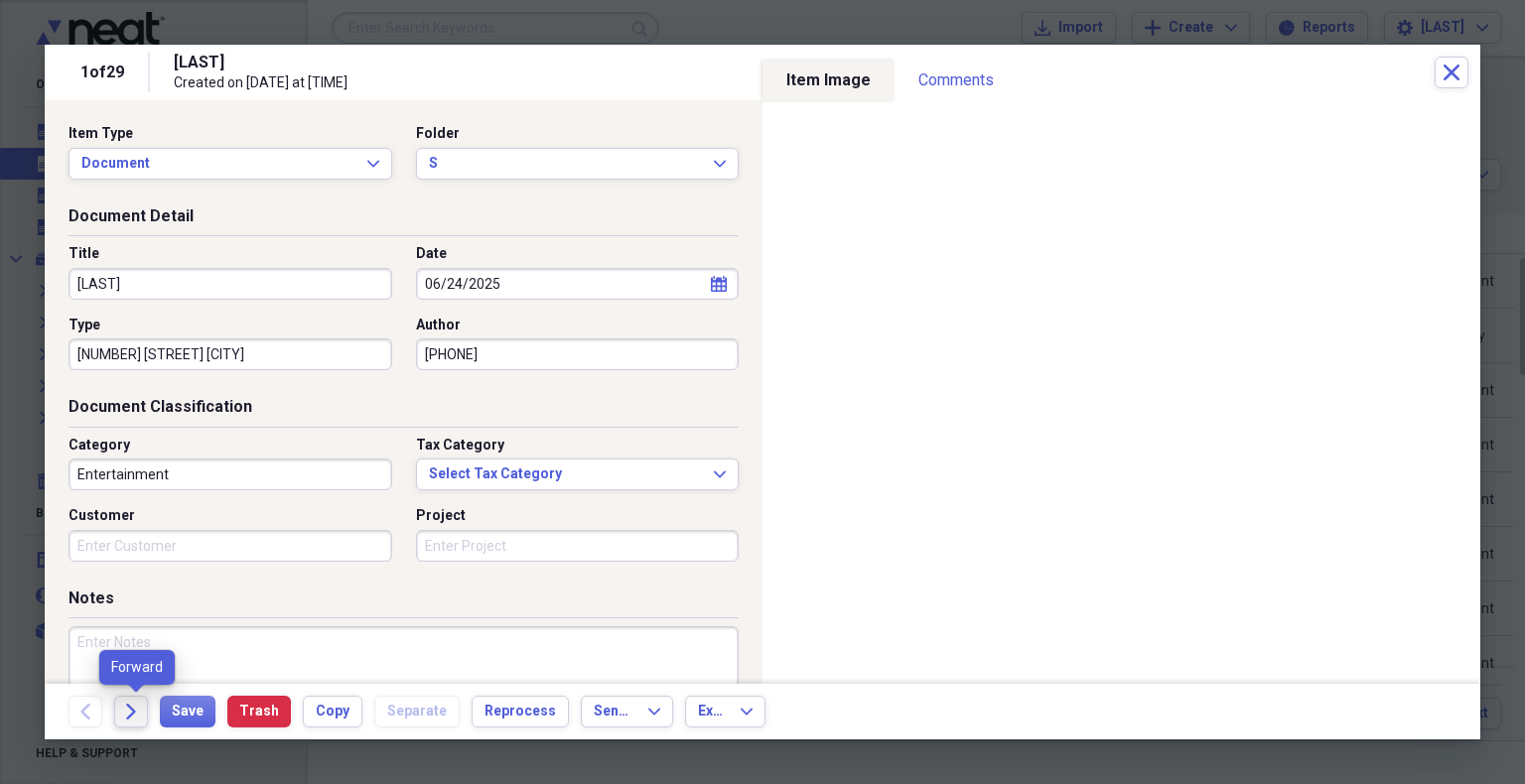 click on "Forward" at bounding box center (131, 712) 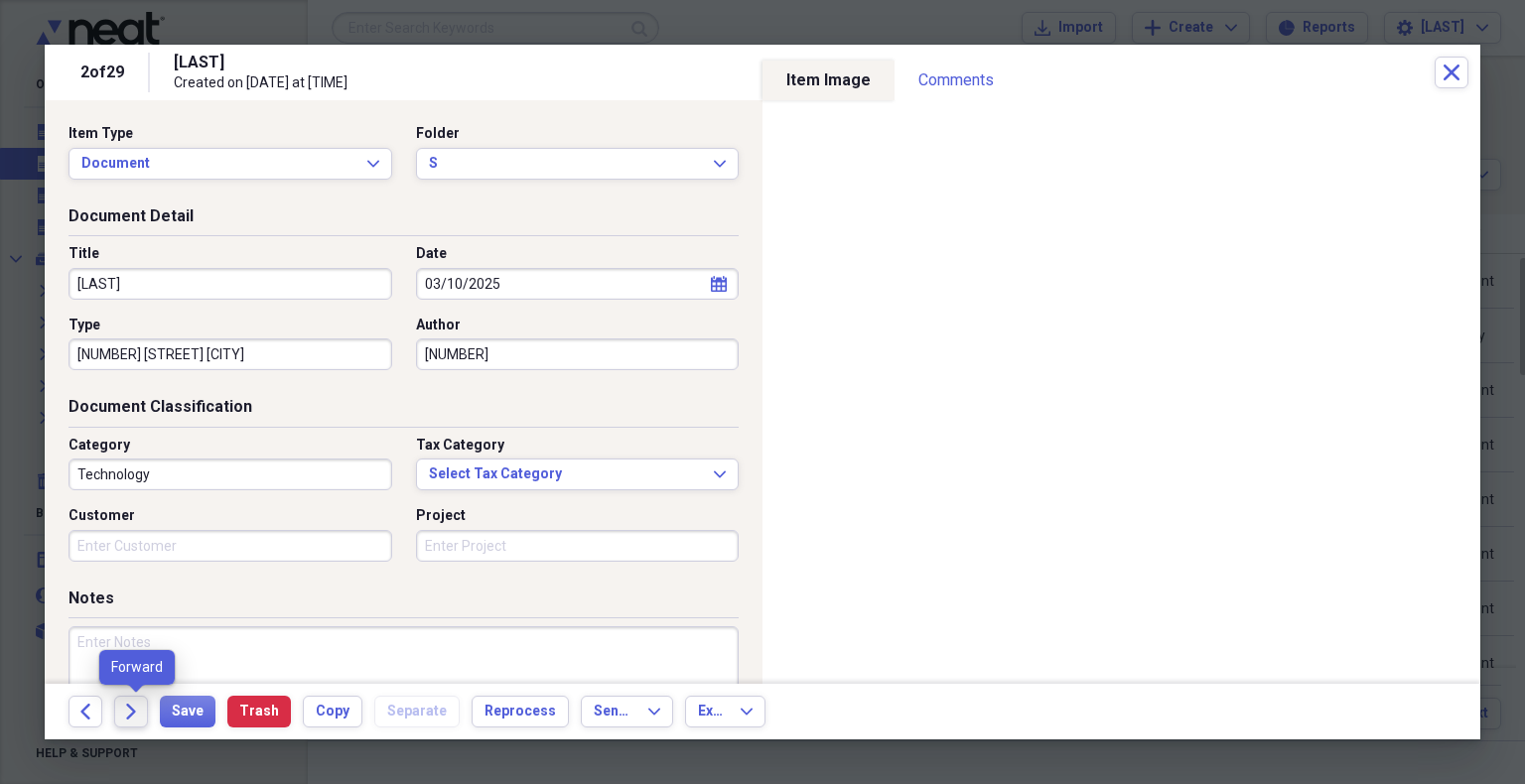 click on "Forward" at bounding box center (131, 712) 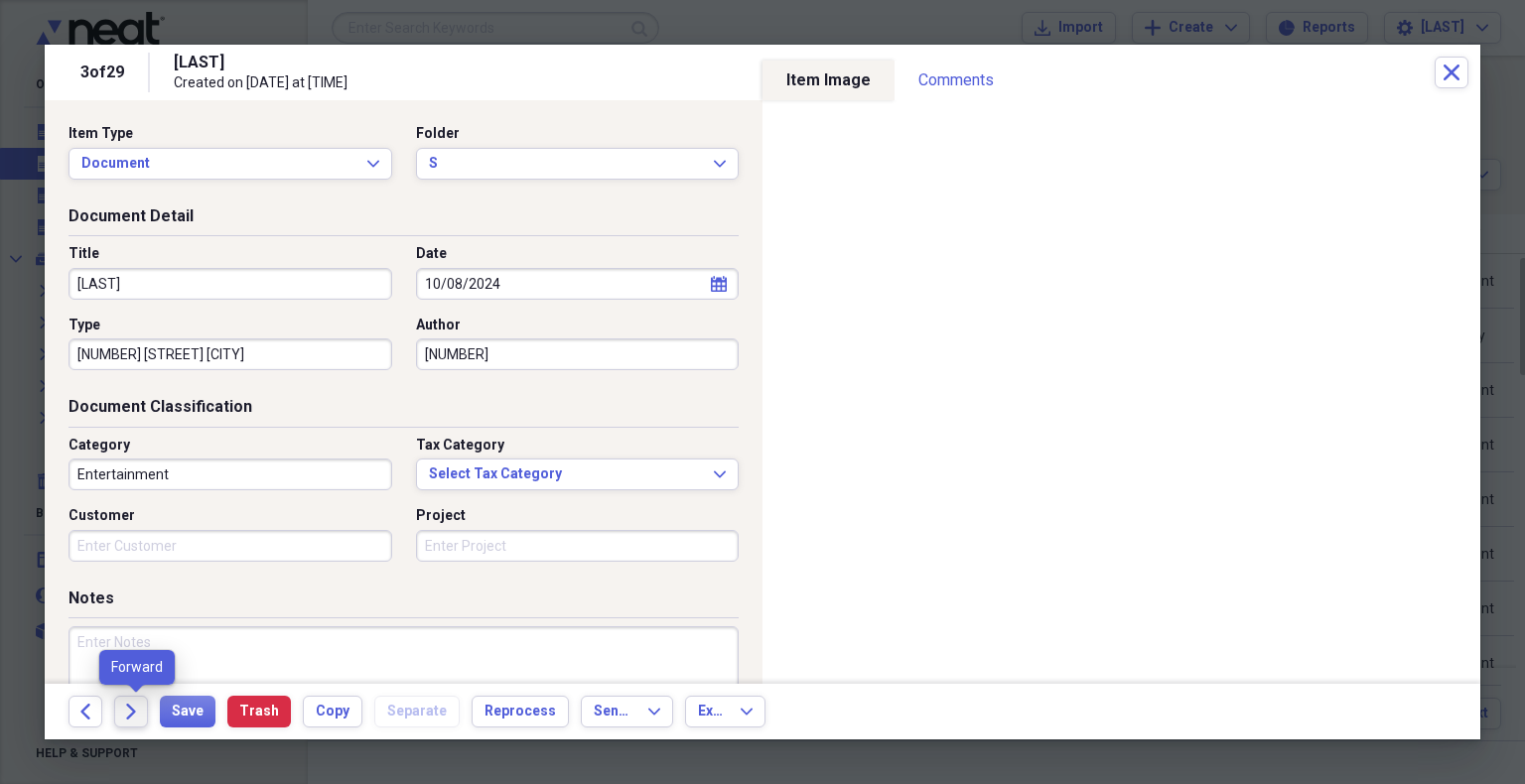 click on "Forward" at bounding box center [131, 712] 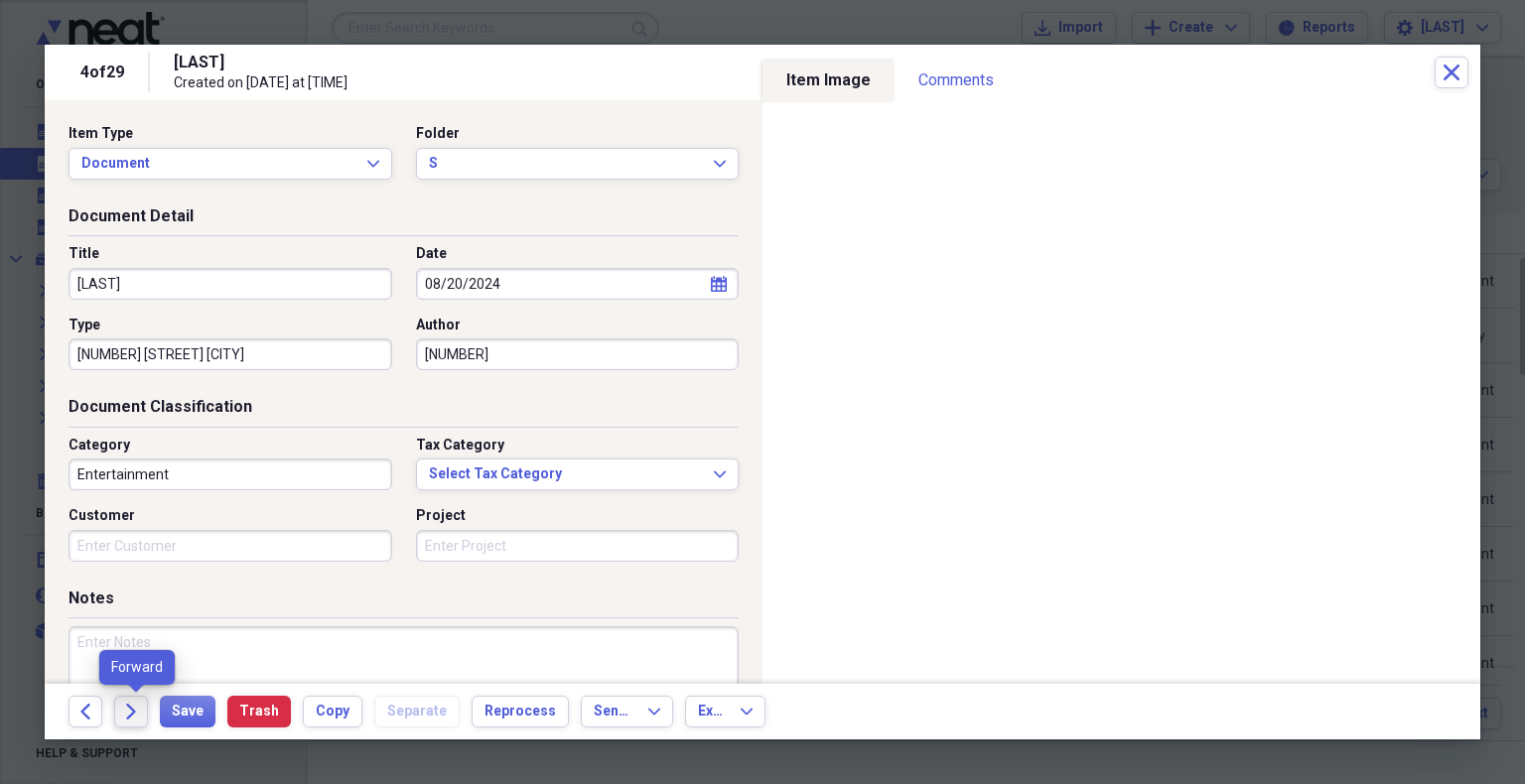 click on "Forward" at bounding box center (131, 712) 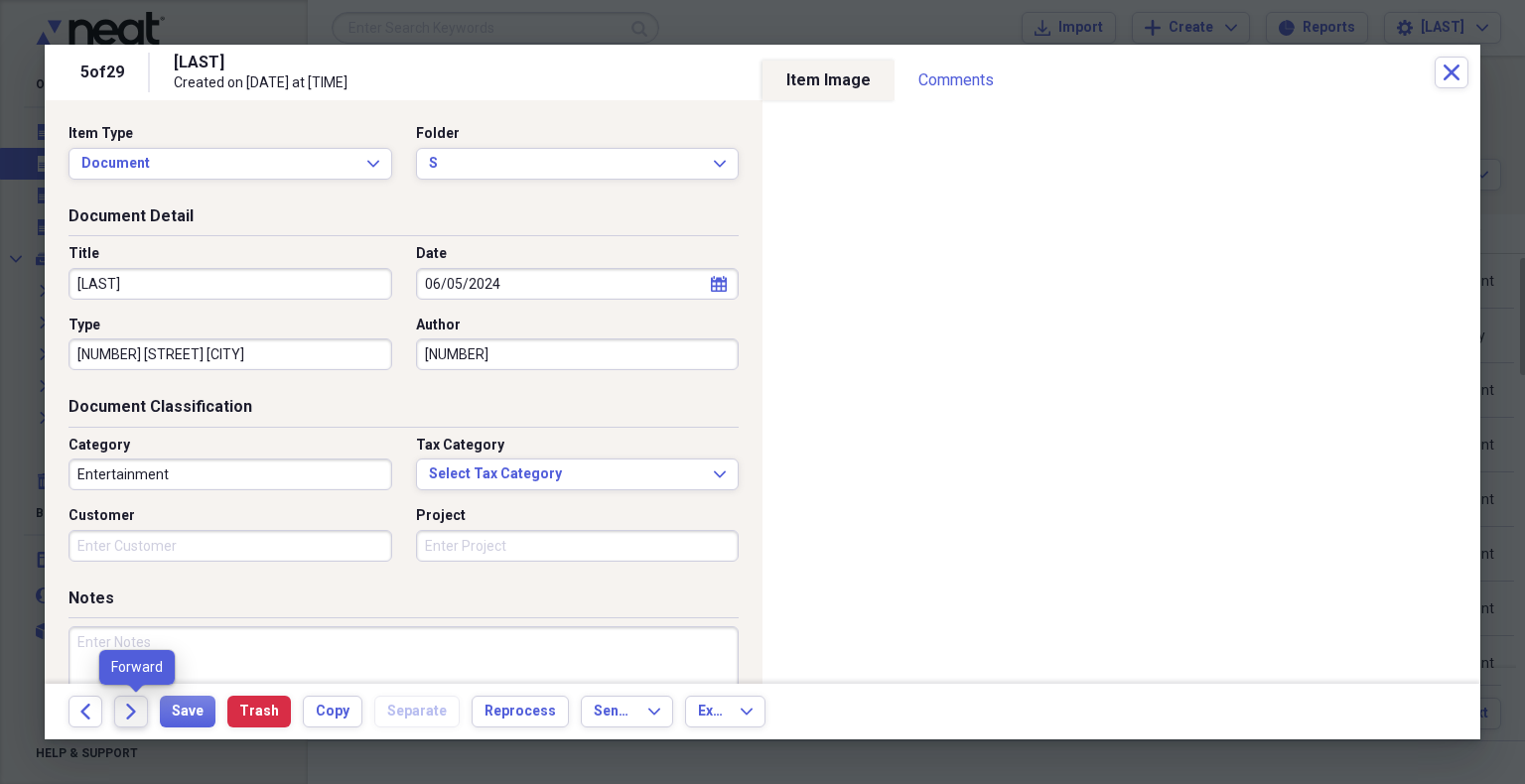 click on "Forward" 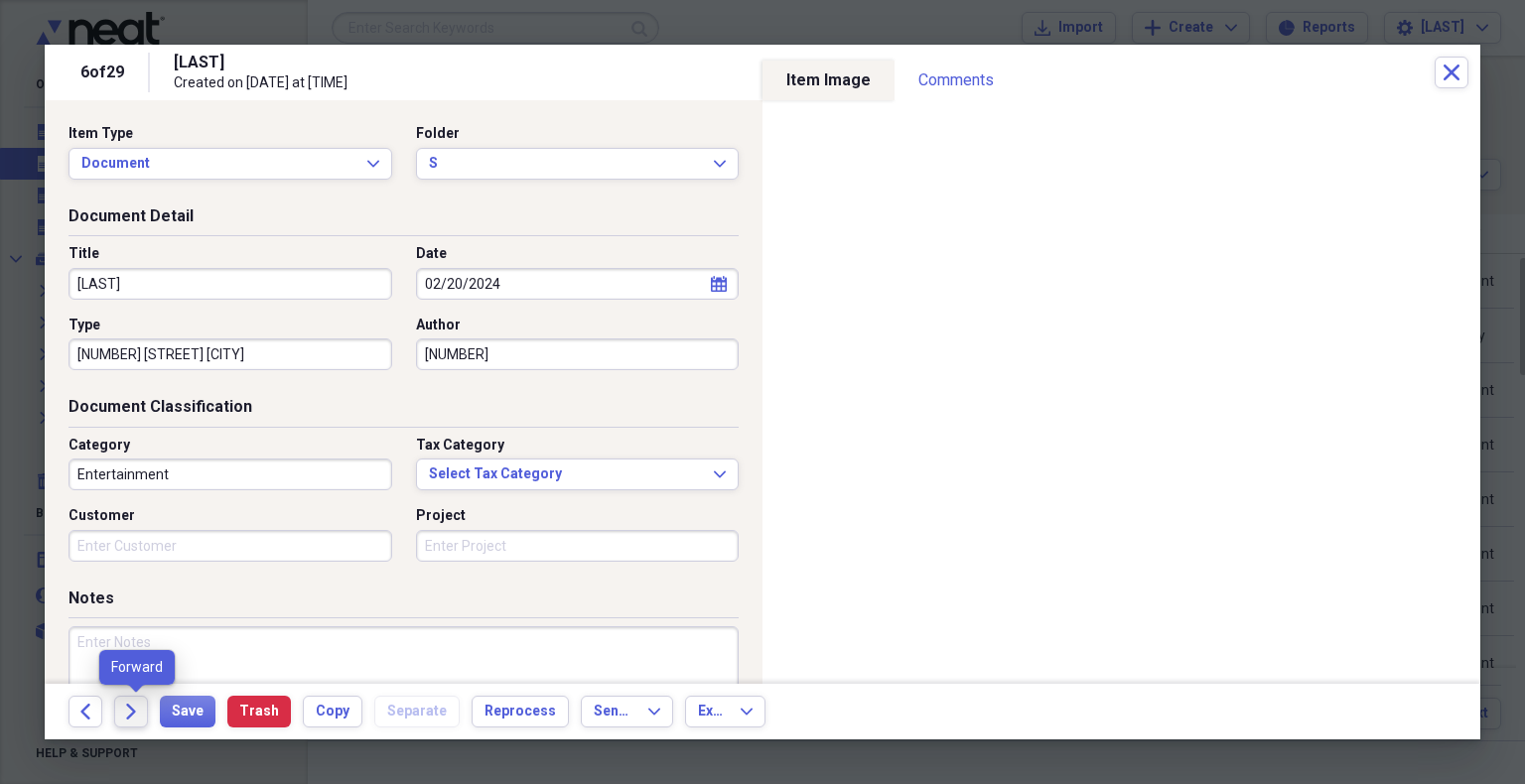 click on "Forward" 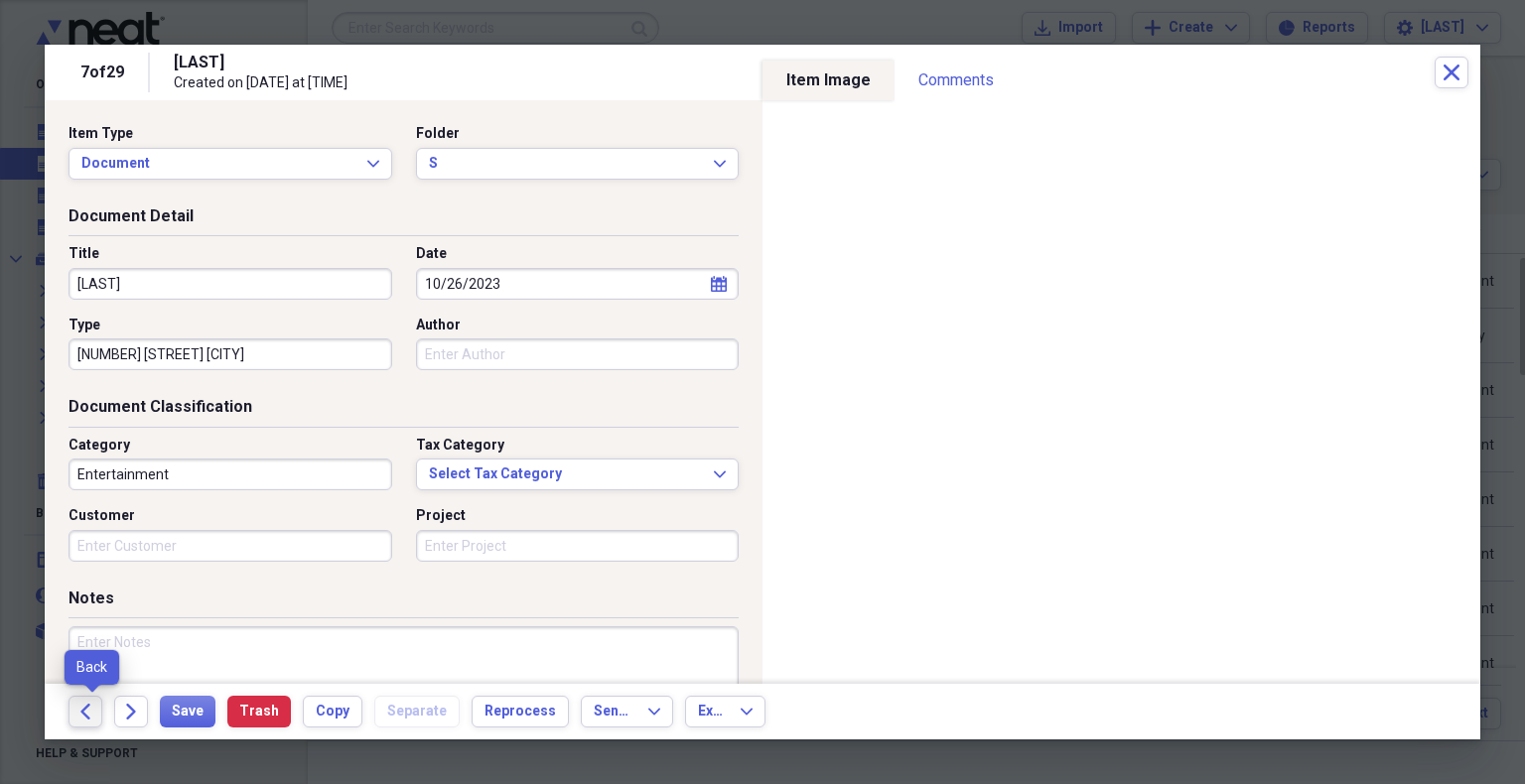 click on "Back" at bounding box center [85, 712] 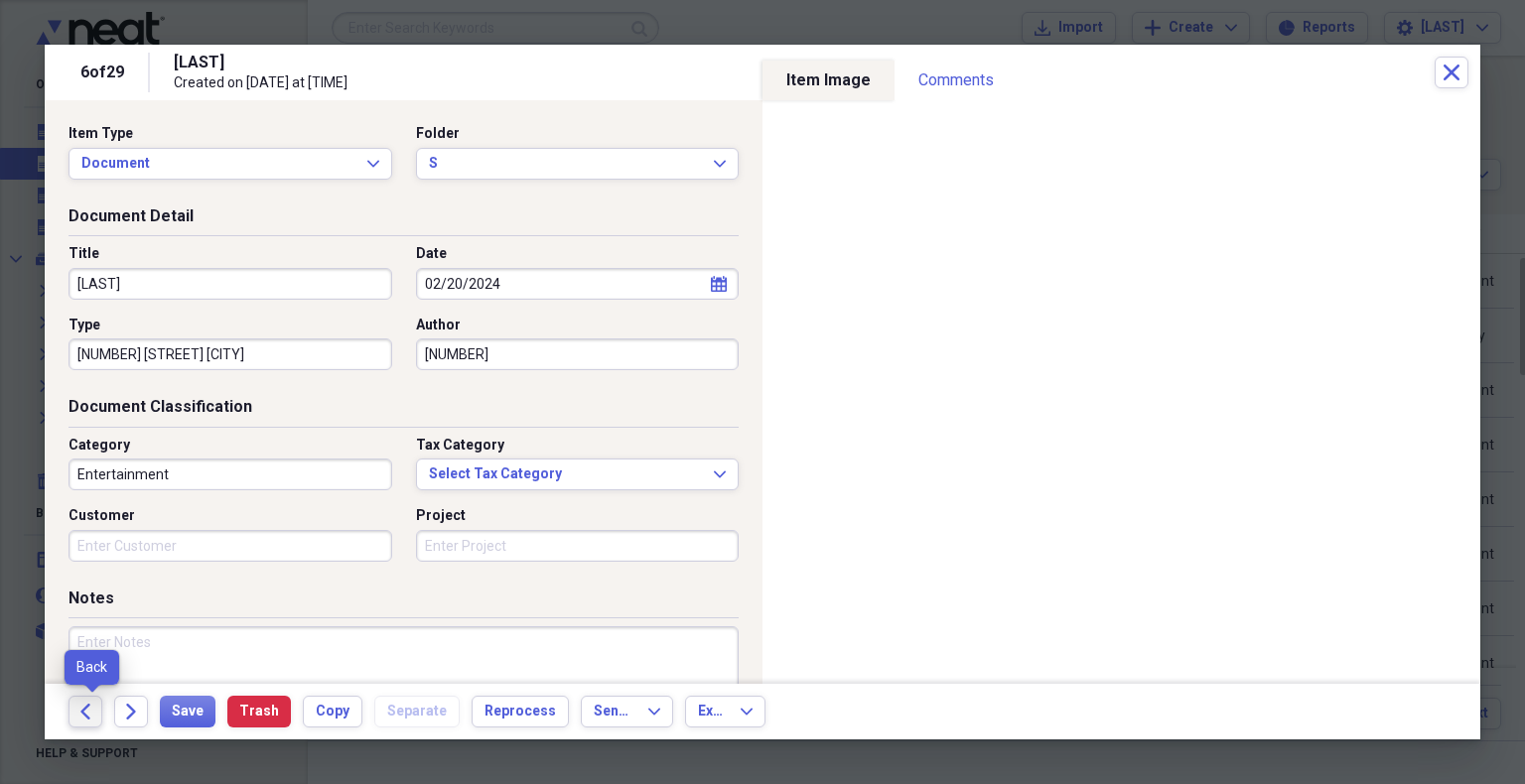 click on "Back" 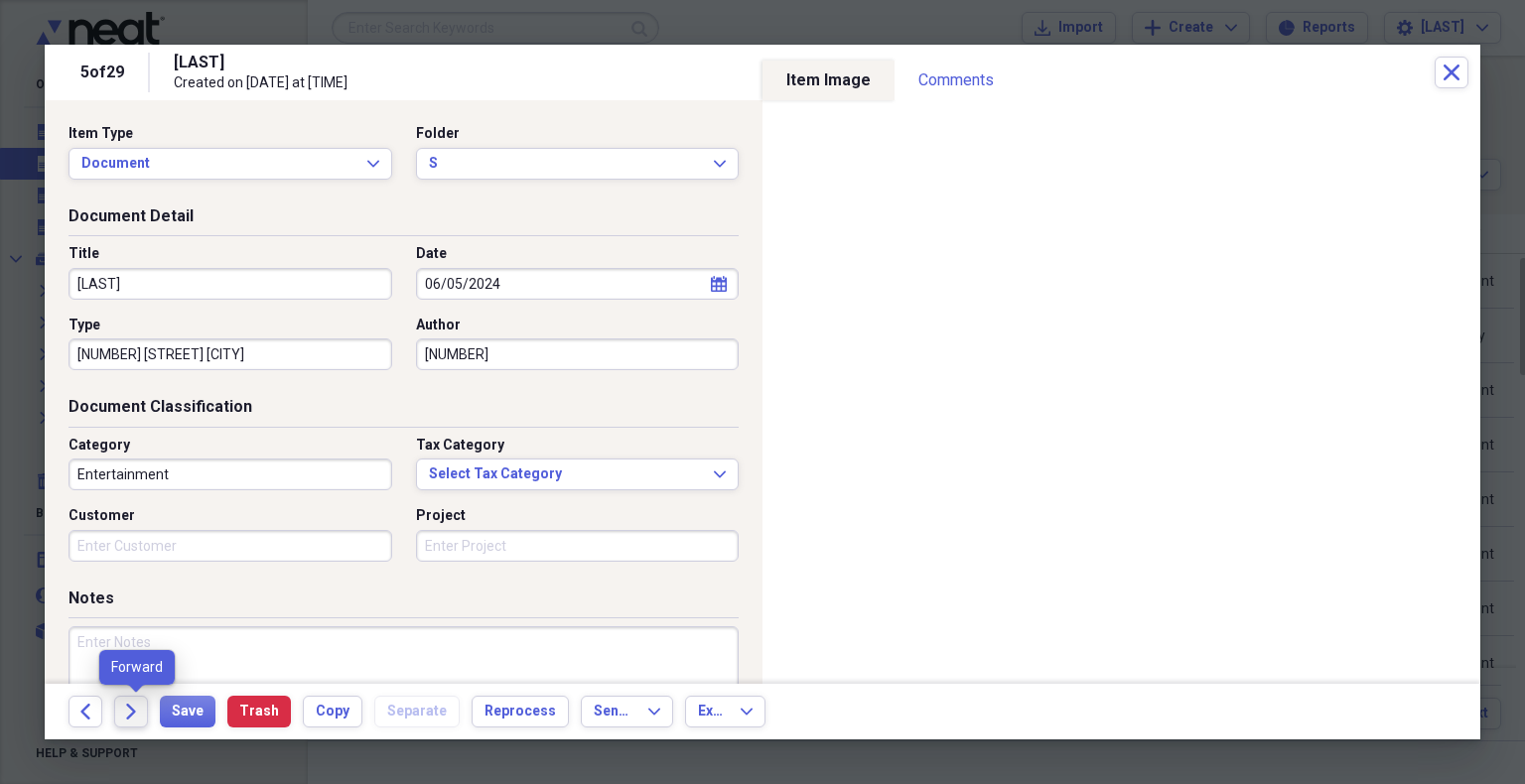 click on "Forward" 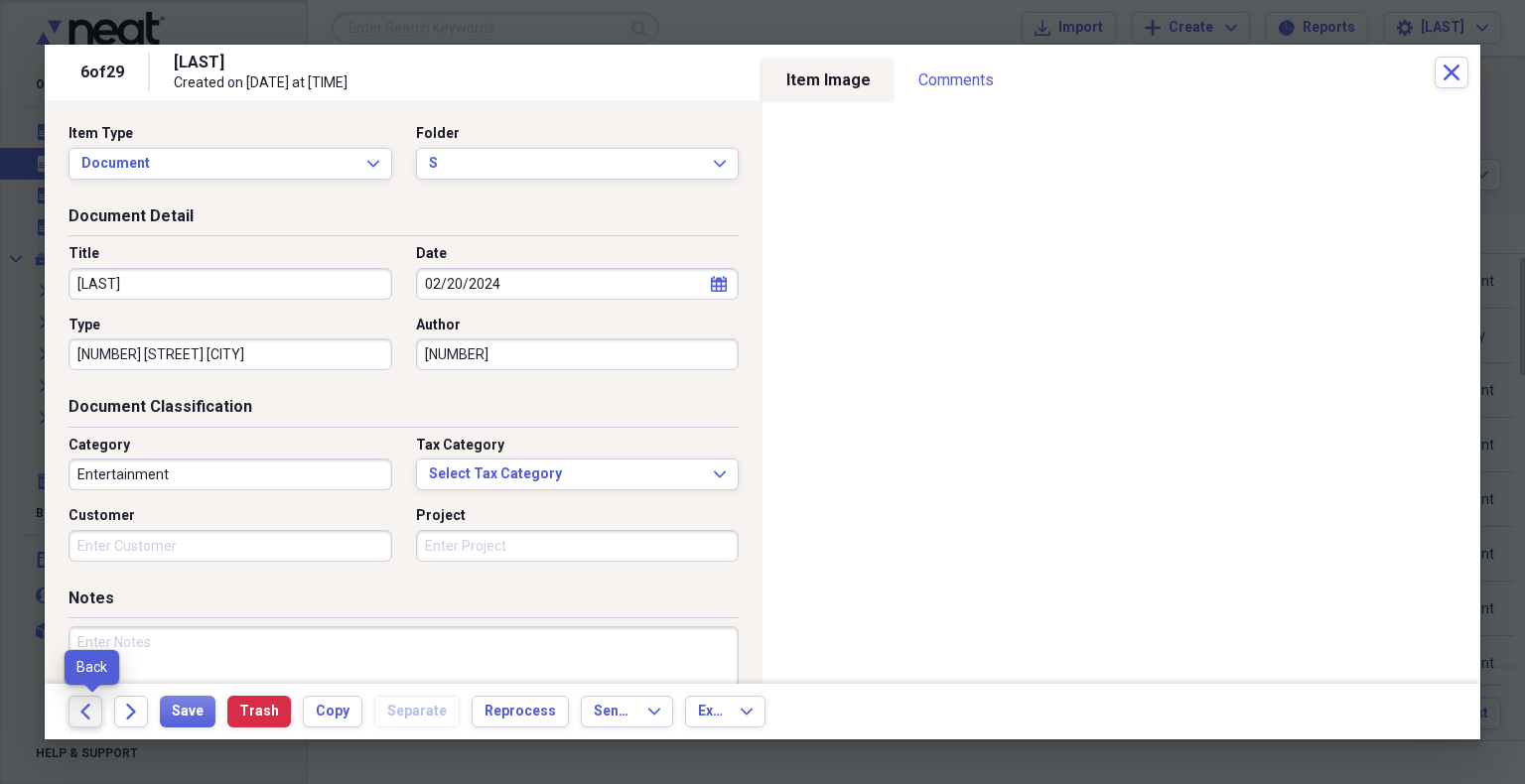 click 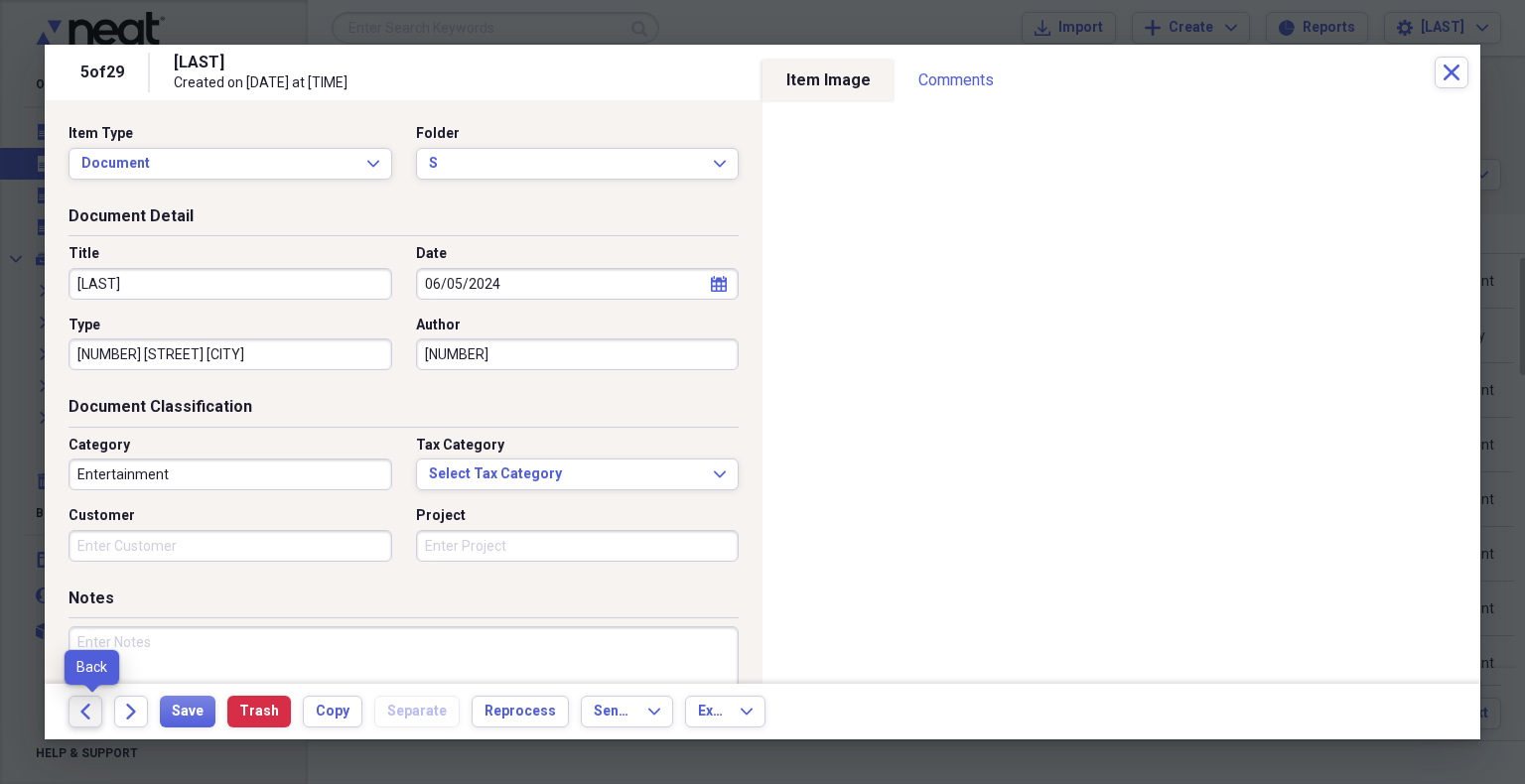 click 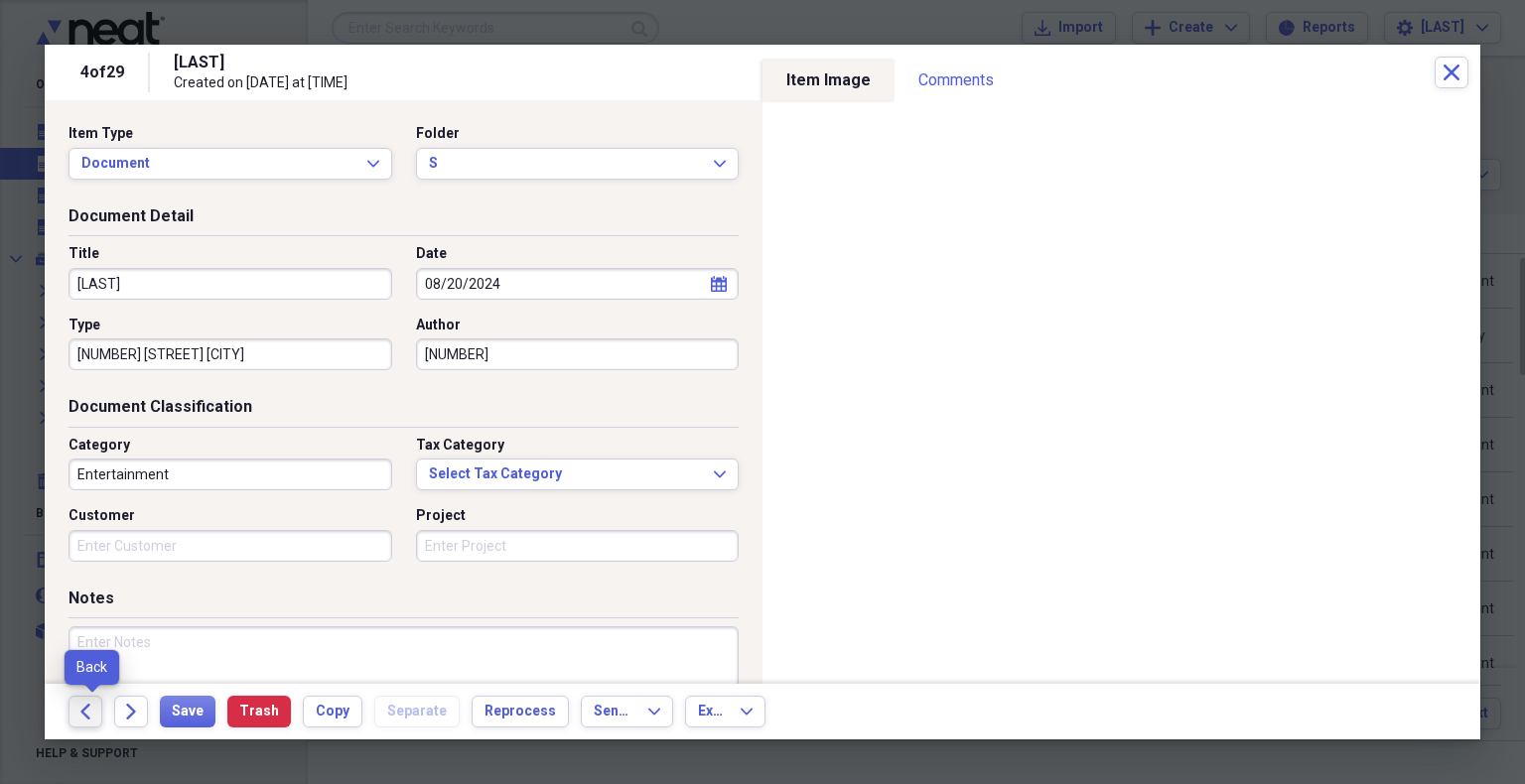 click 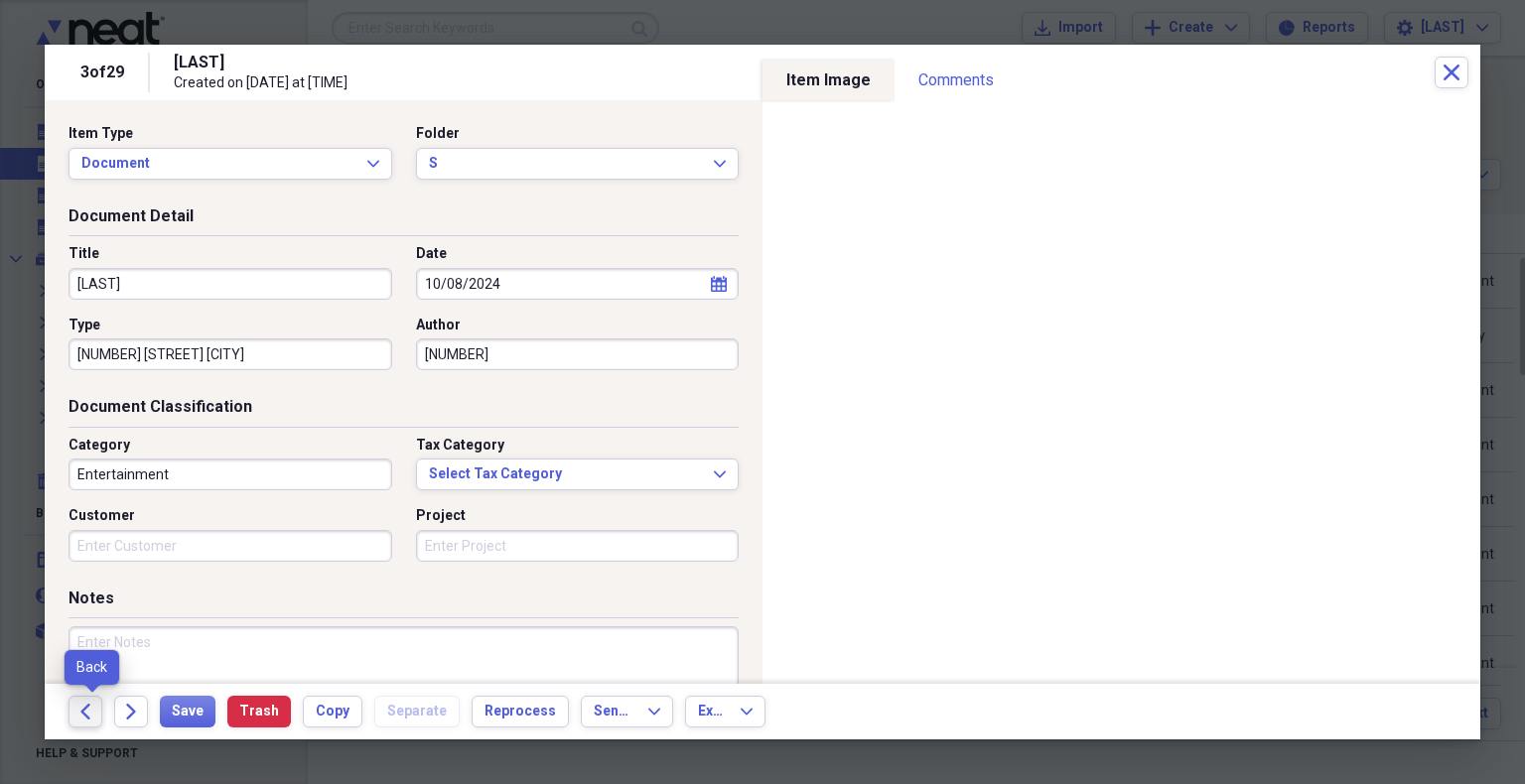 click 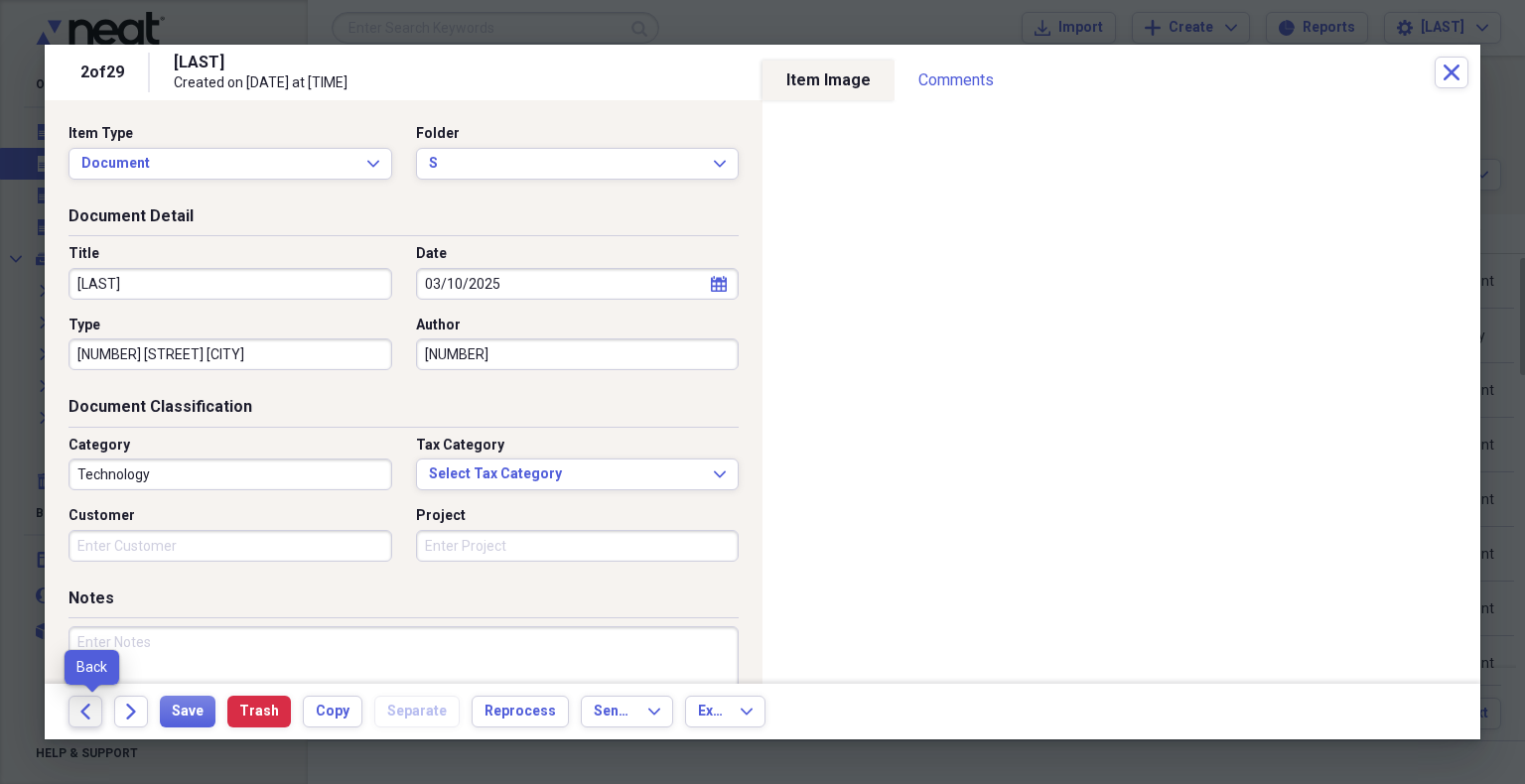 click 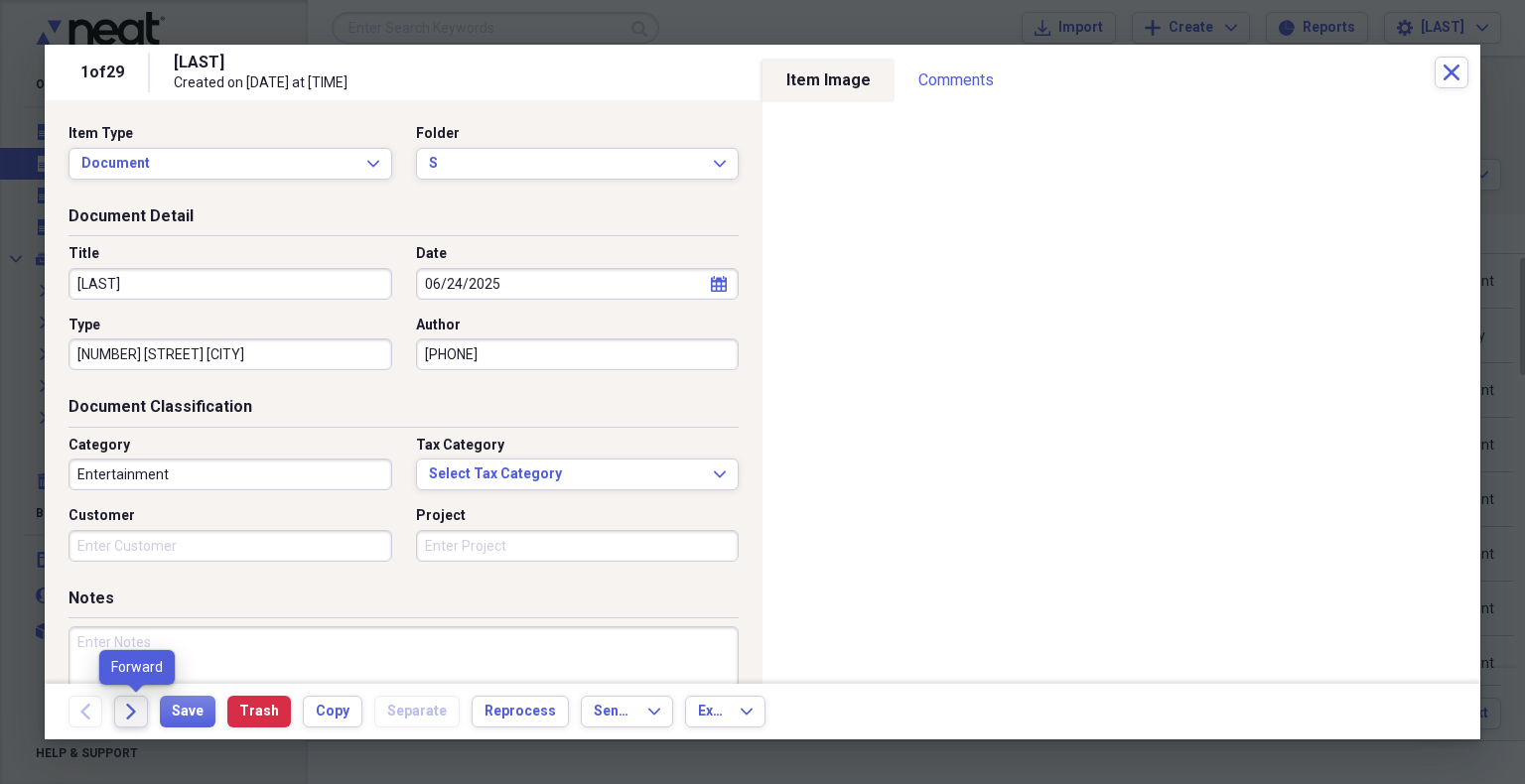 click on "Forward" at bounding box center [131, 712] 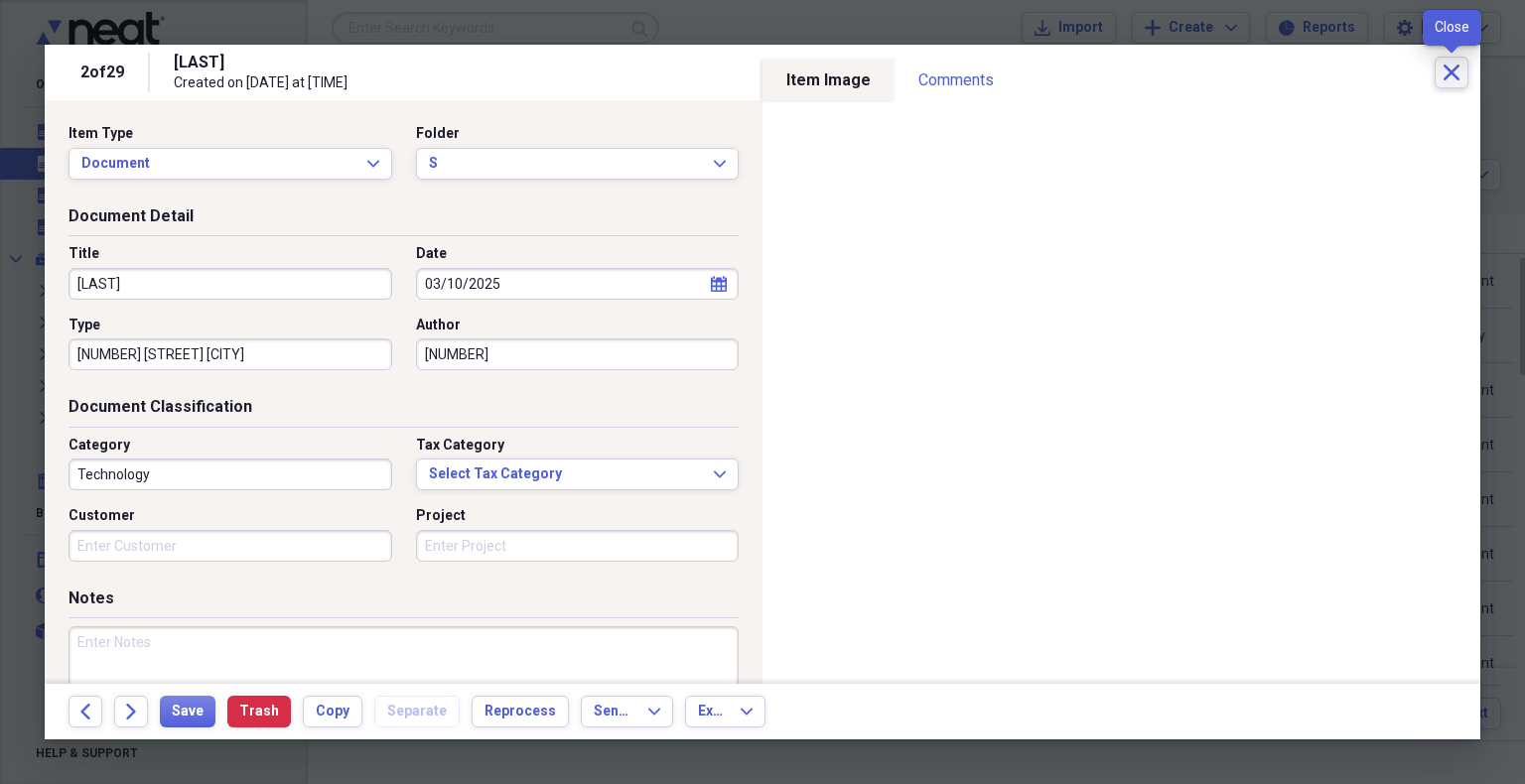 click on "Close" 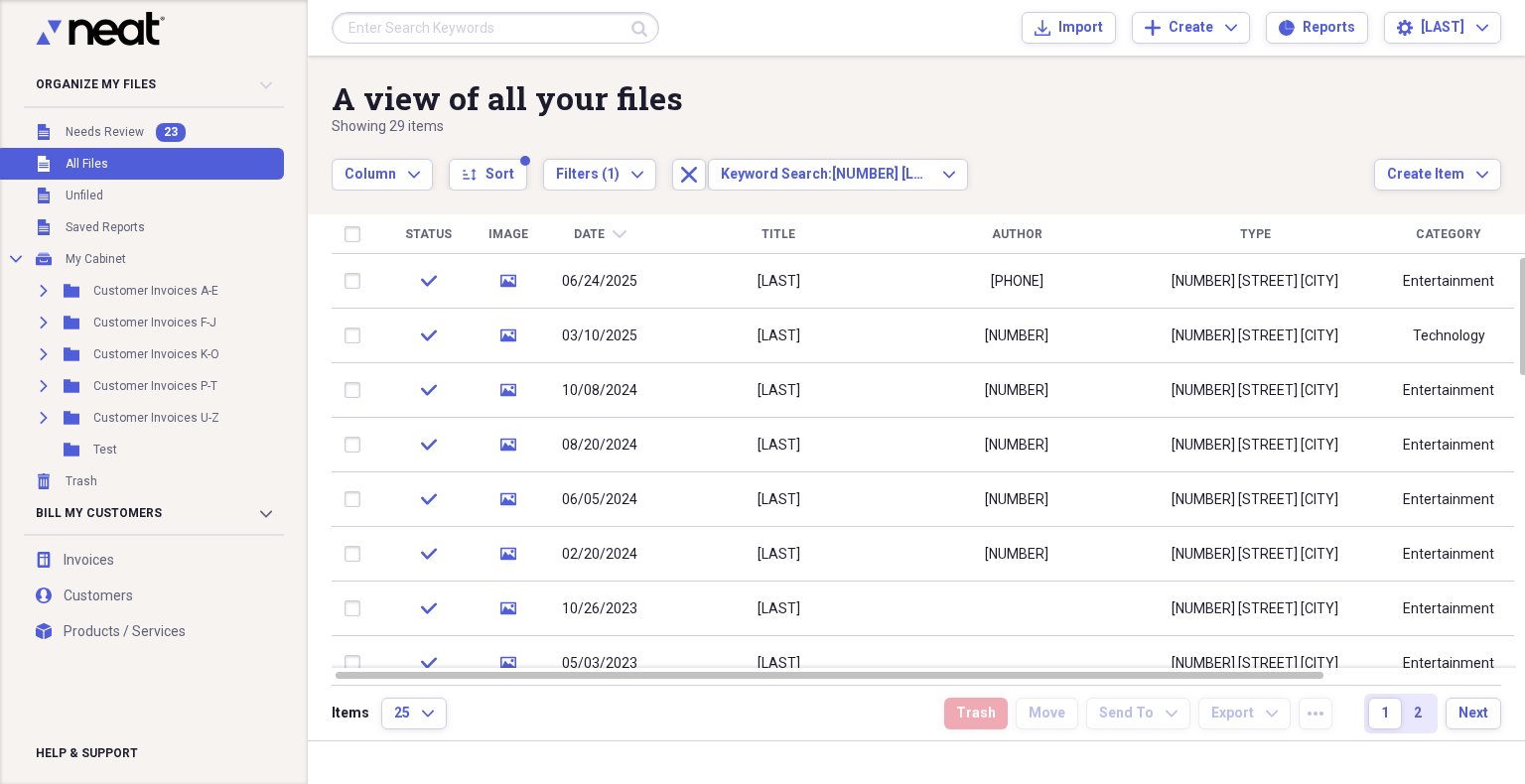 click at bounding box center (495, 28) 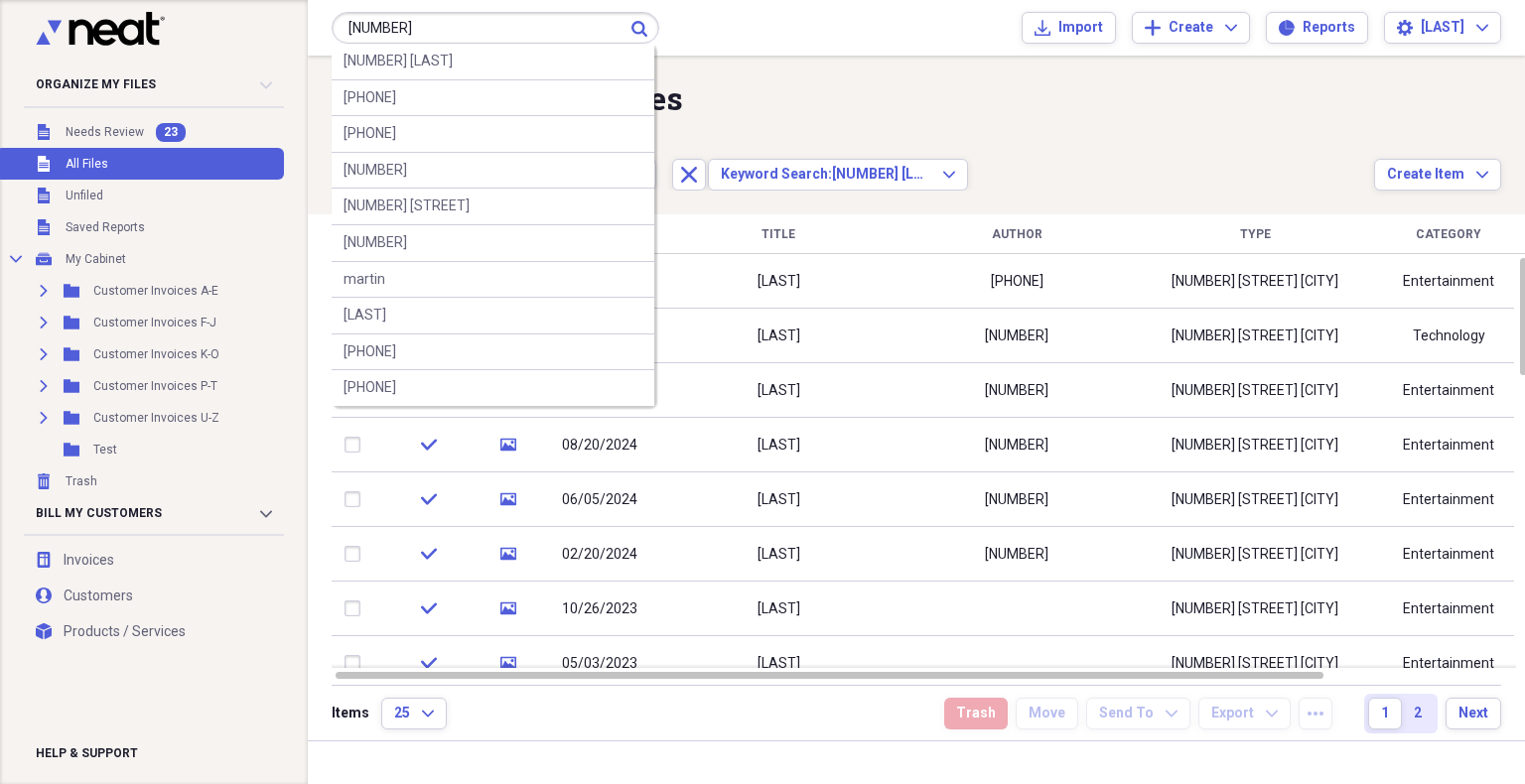 type on "[NUMBER]" 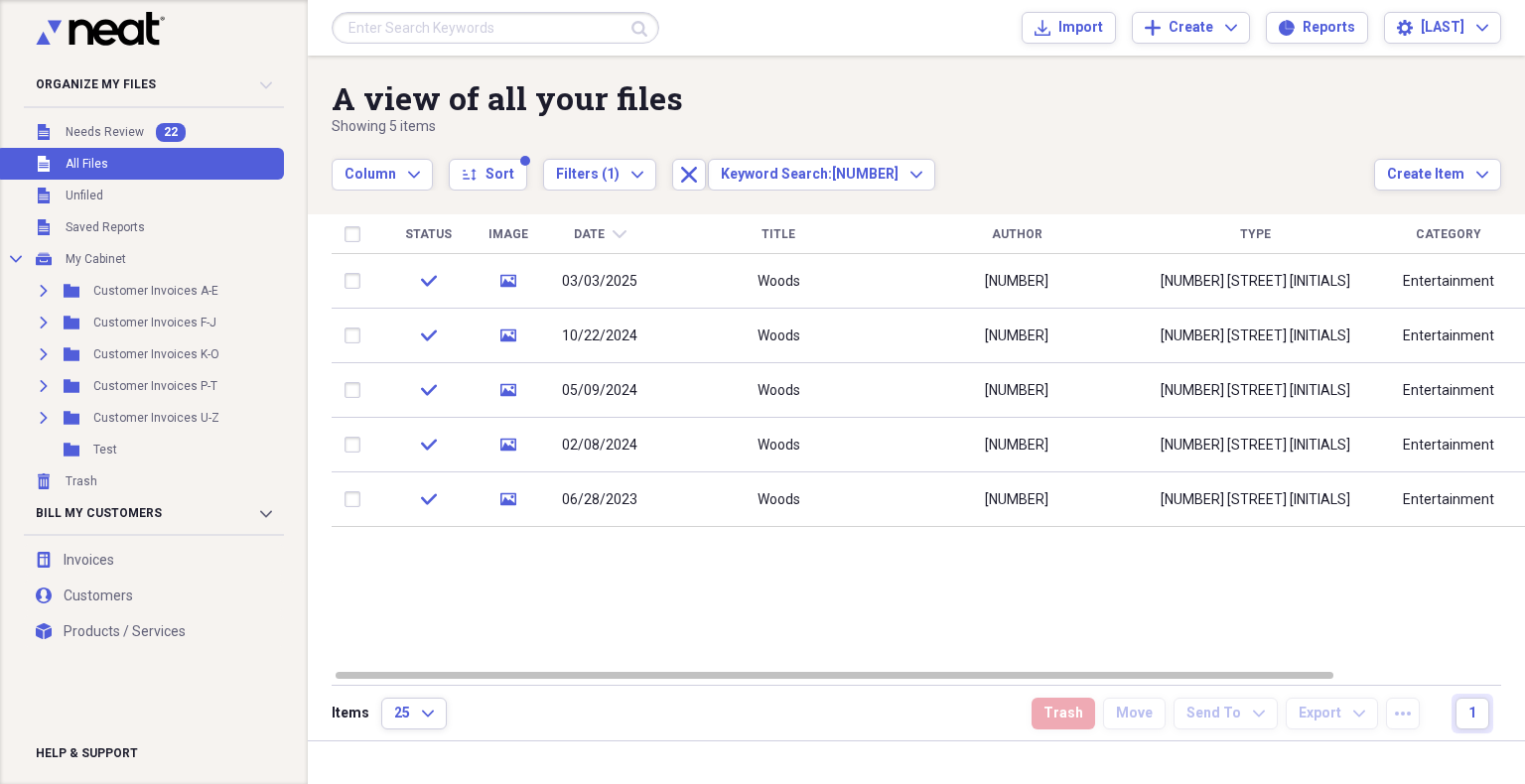 click at bounding box center (495, 28) 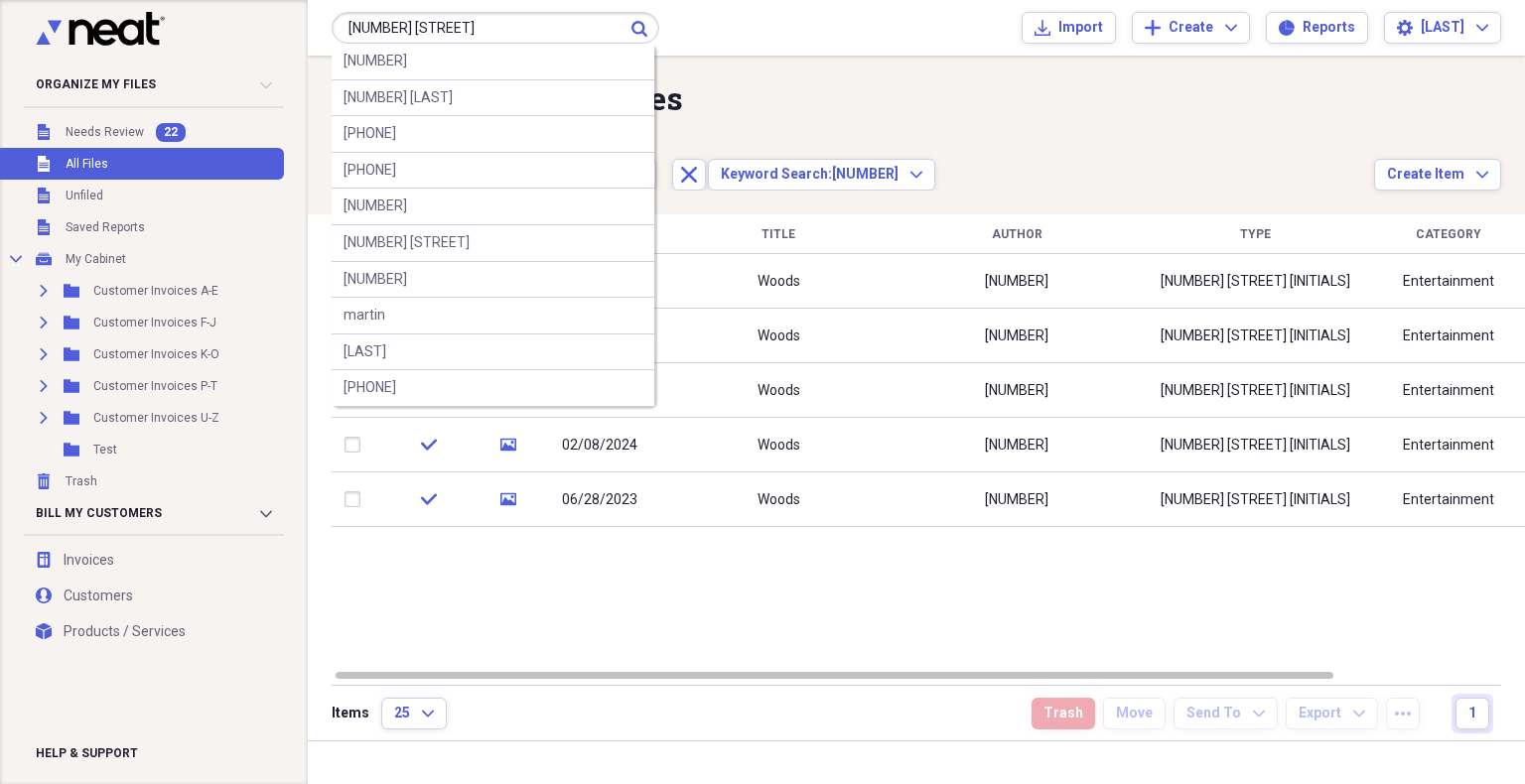 type on "[NUMBER] [STREET]" 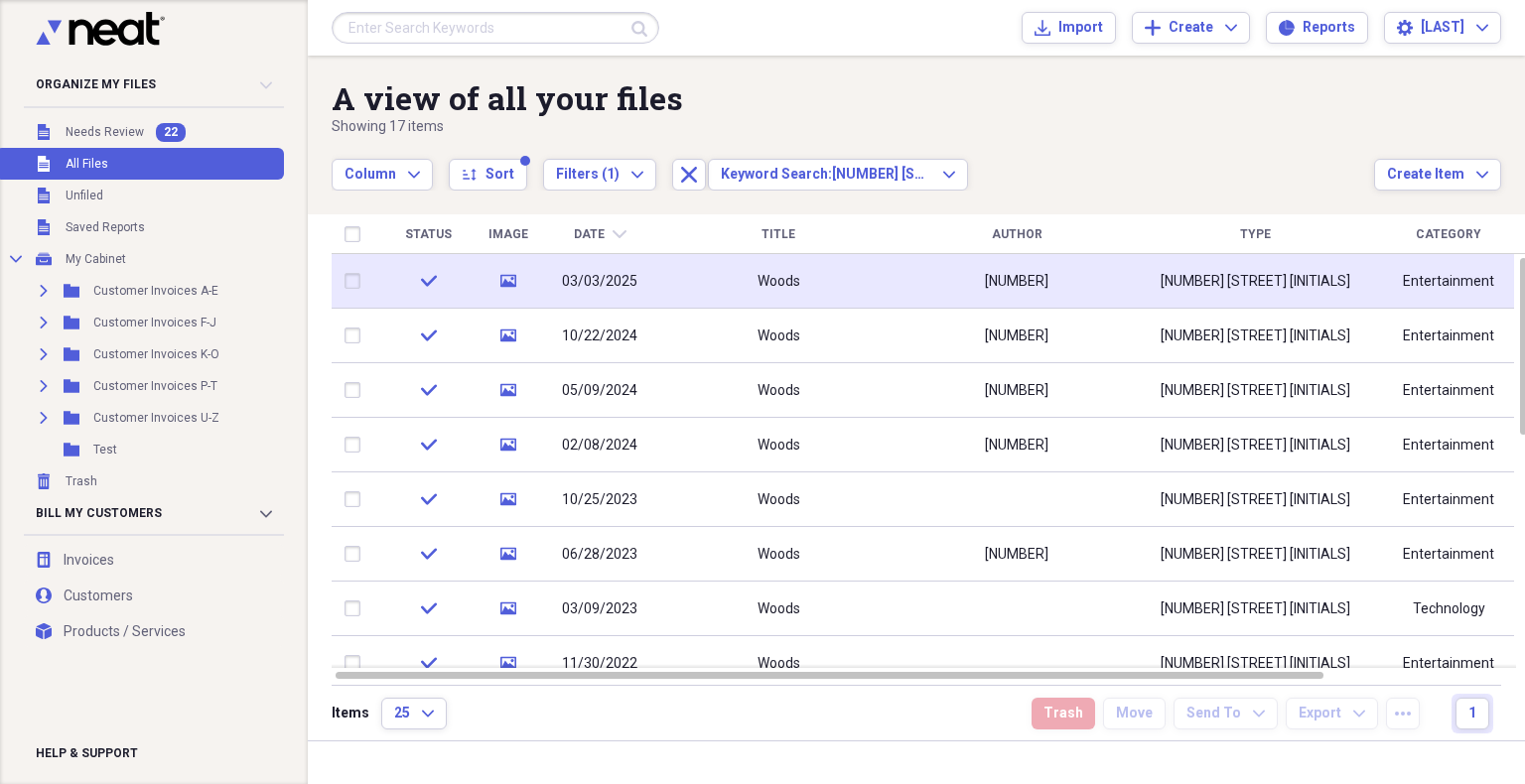 click on "[NUMBER] [STREET] [INITIALS]" at bounding box center [1255, 281] 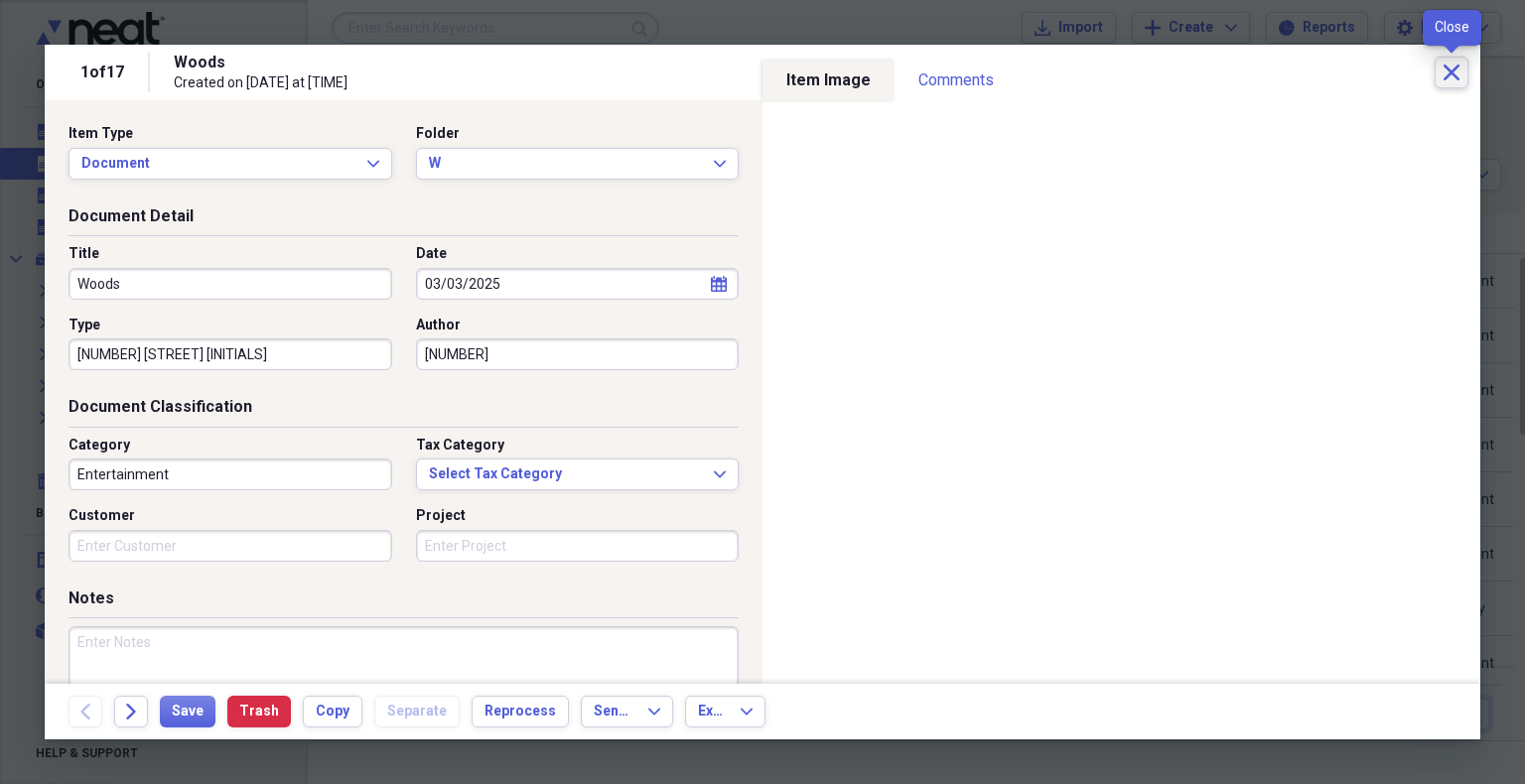click 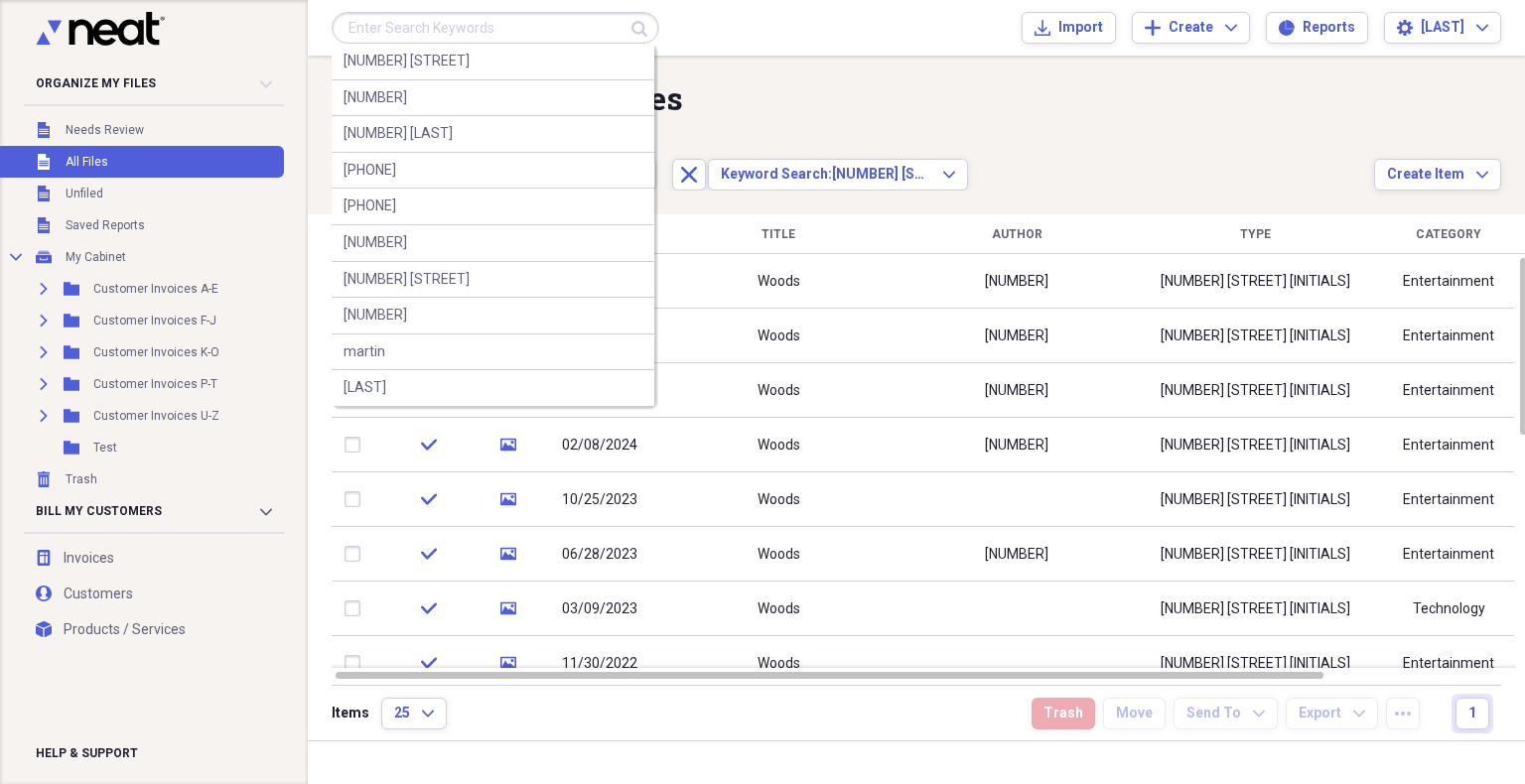 click at bounding box center (495, 28) 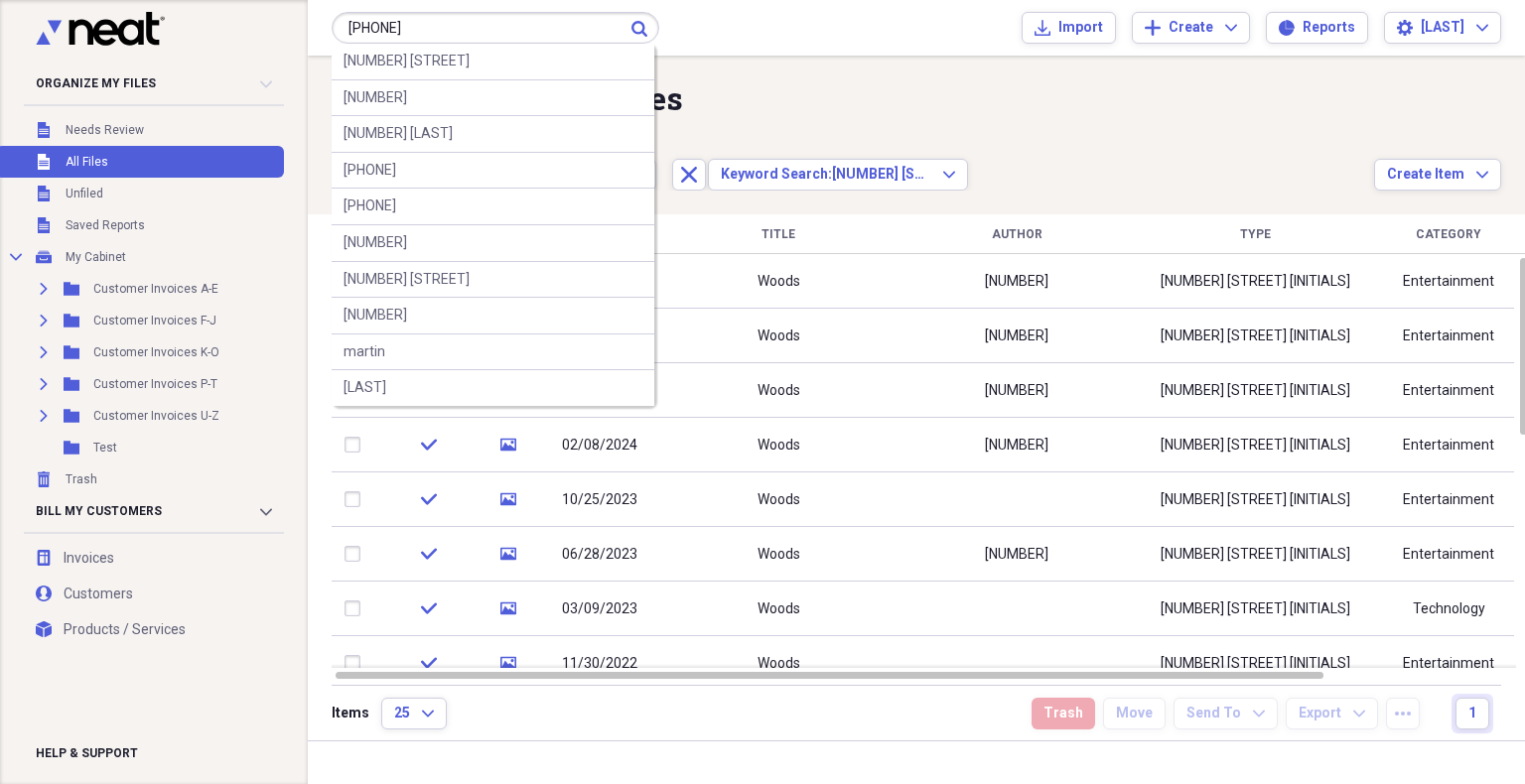 type on "[PHONE]" 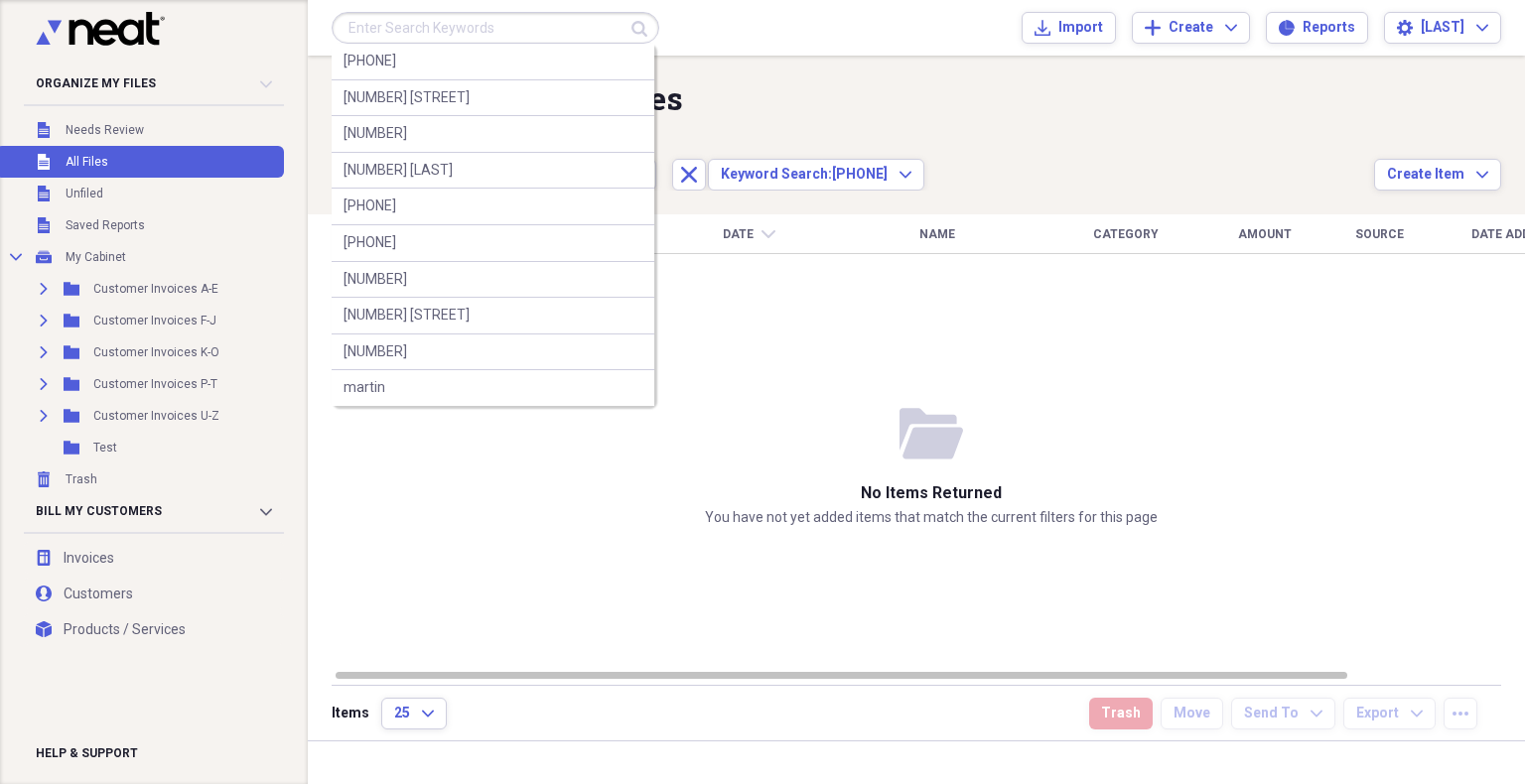 click at bounding box center [495, 28] 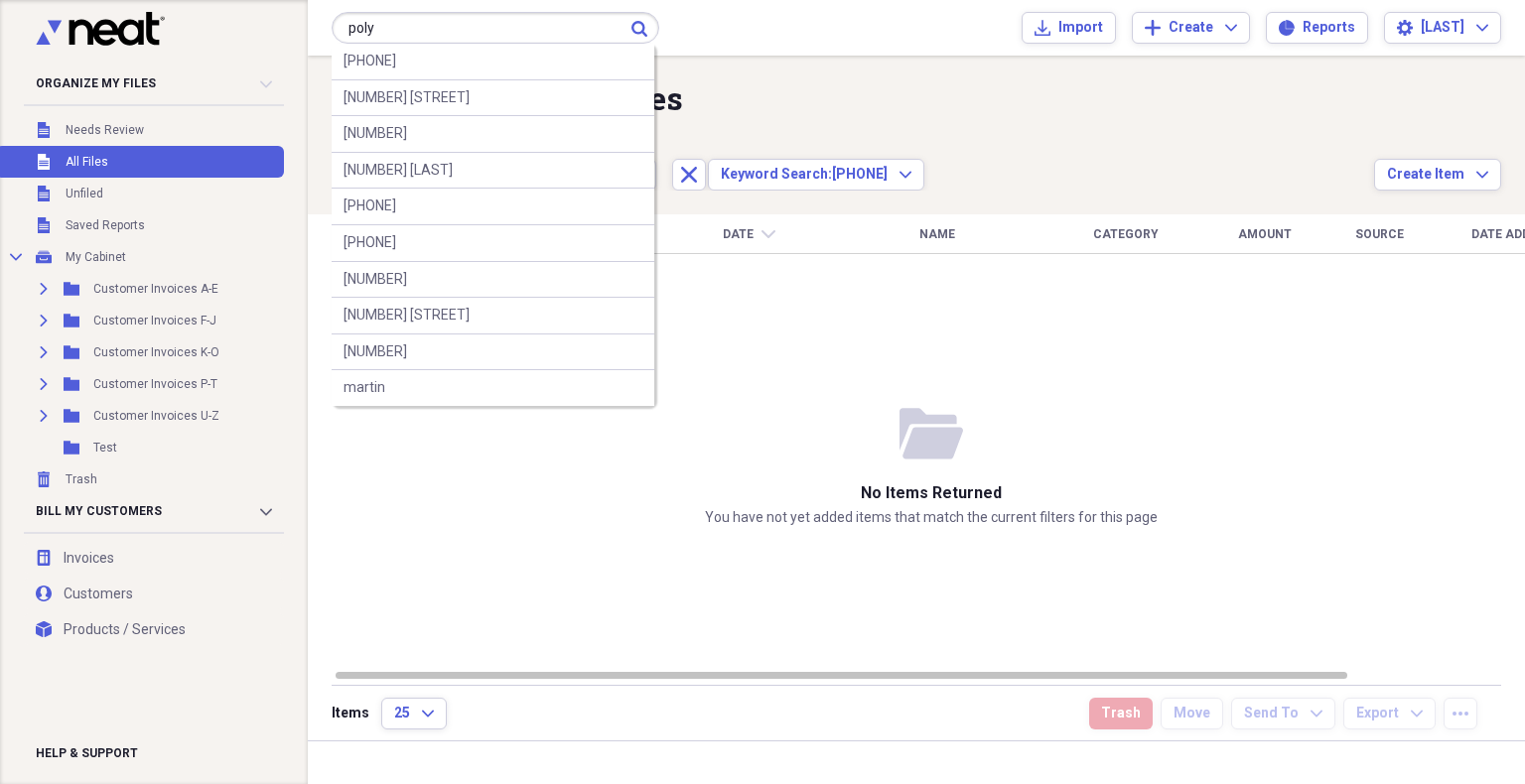 type on "poly" 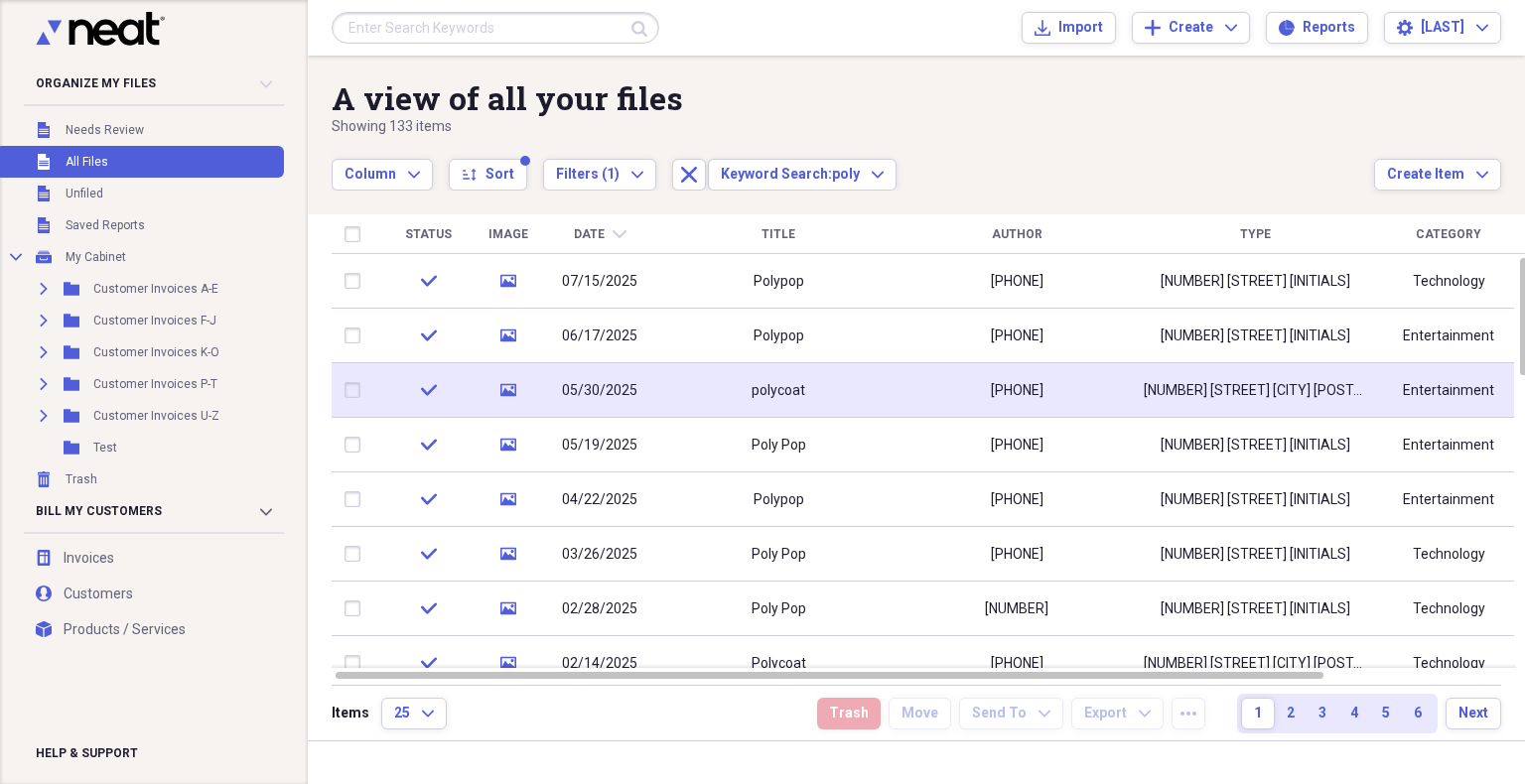 click on "polycoat" at bounding box center [778, 390] 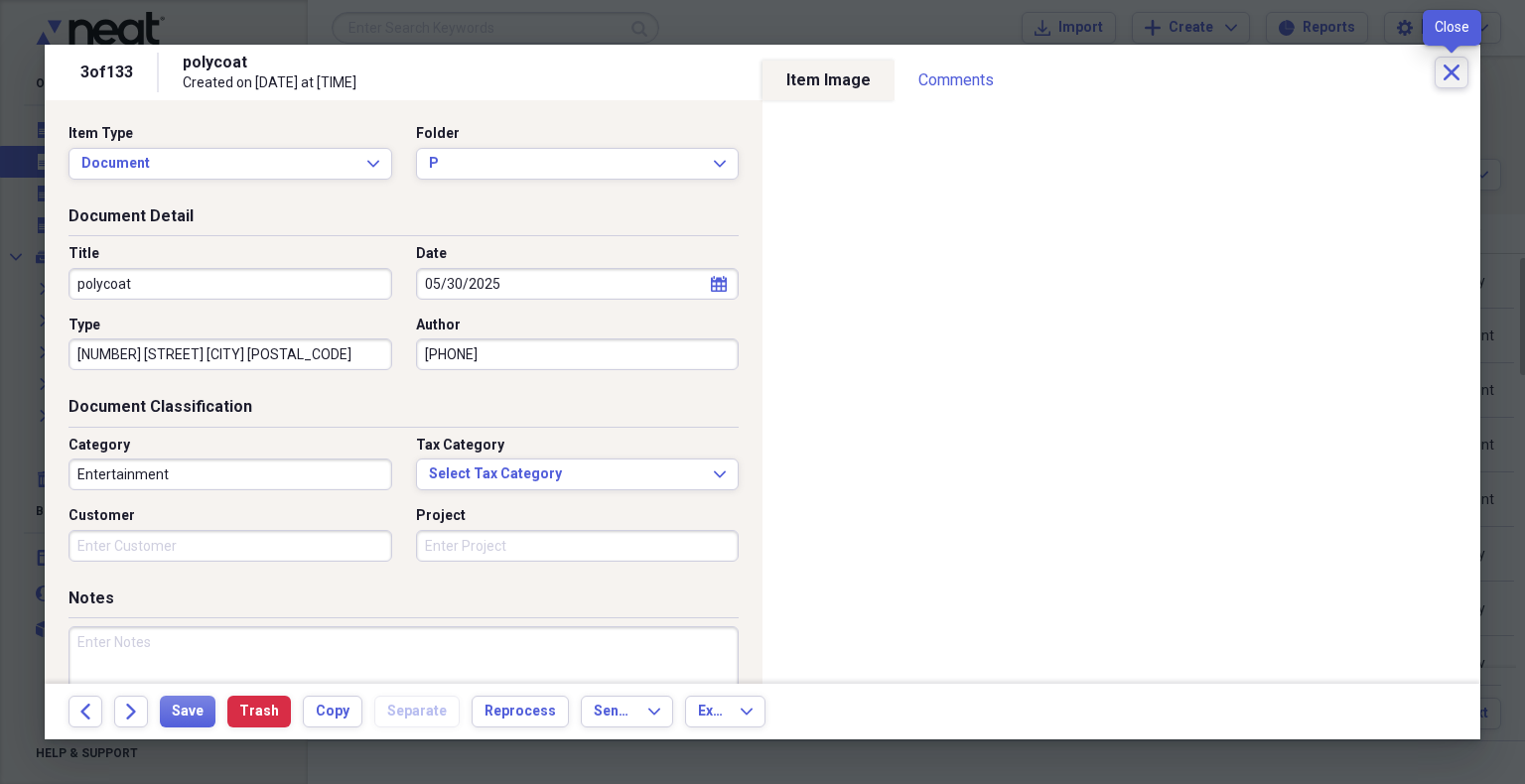 click on "Close" 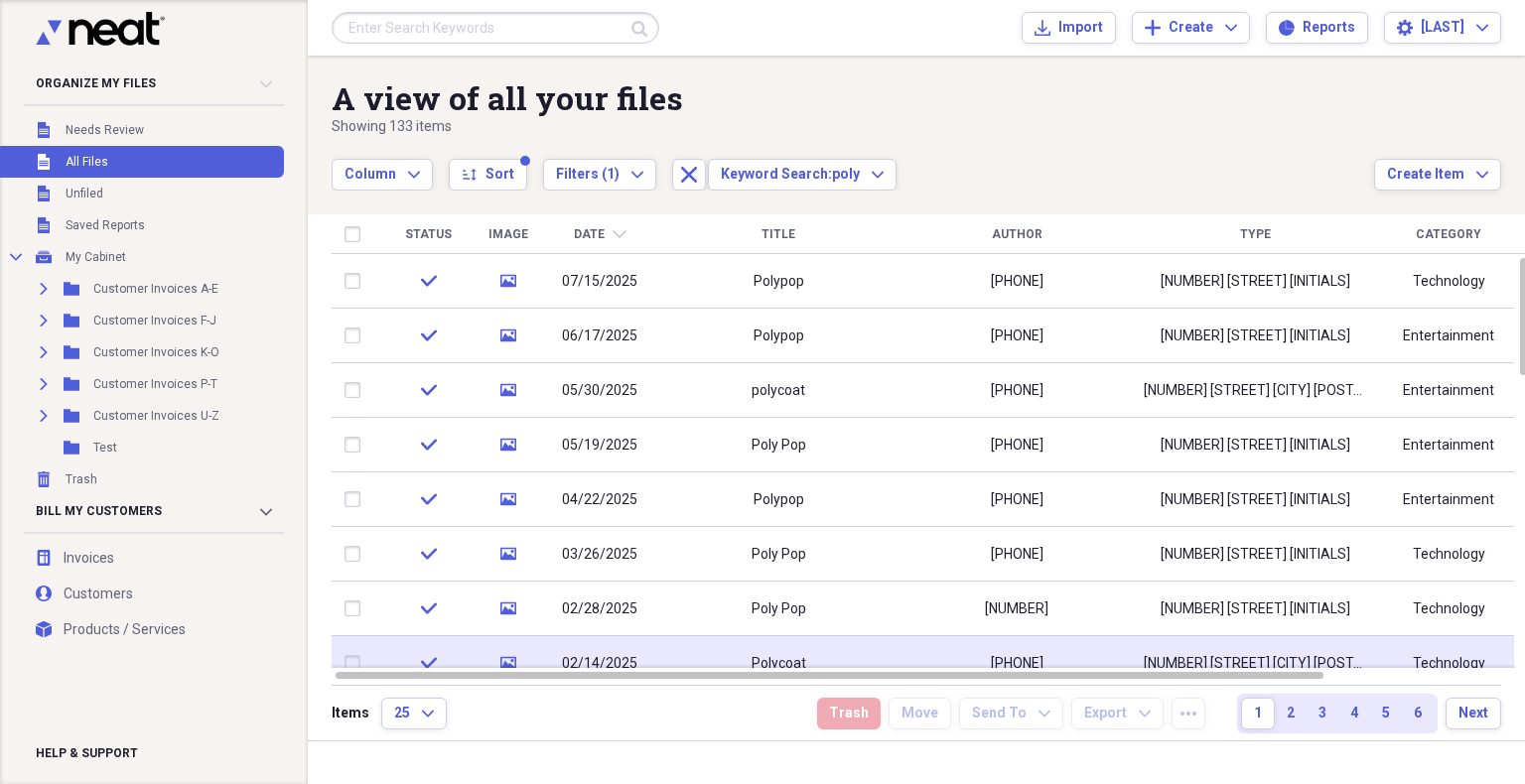 click on "Polycoat" at bounding box center [778, 663] 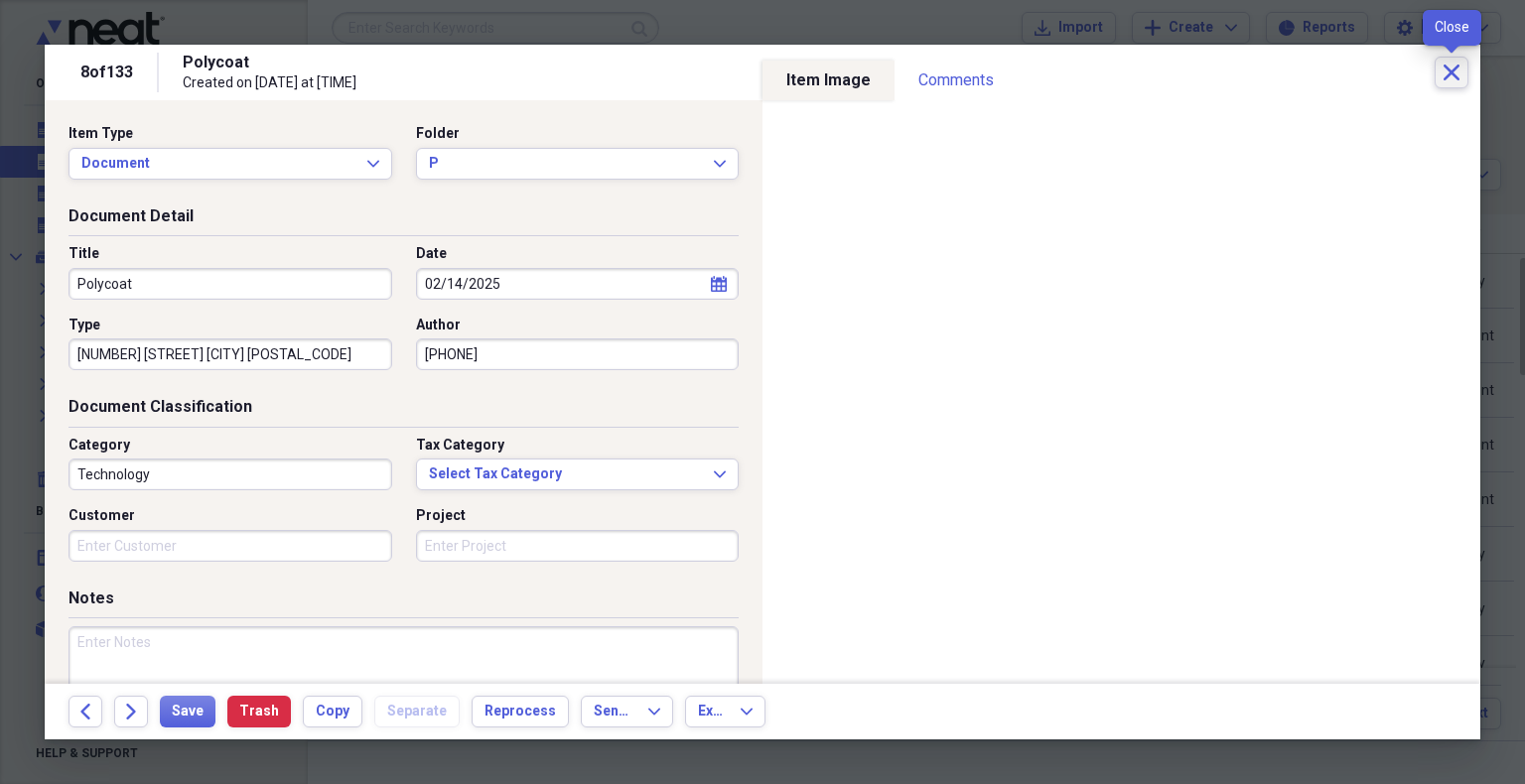 click 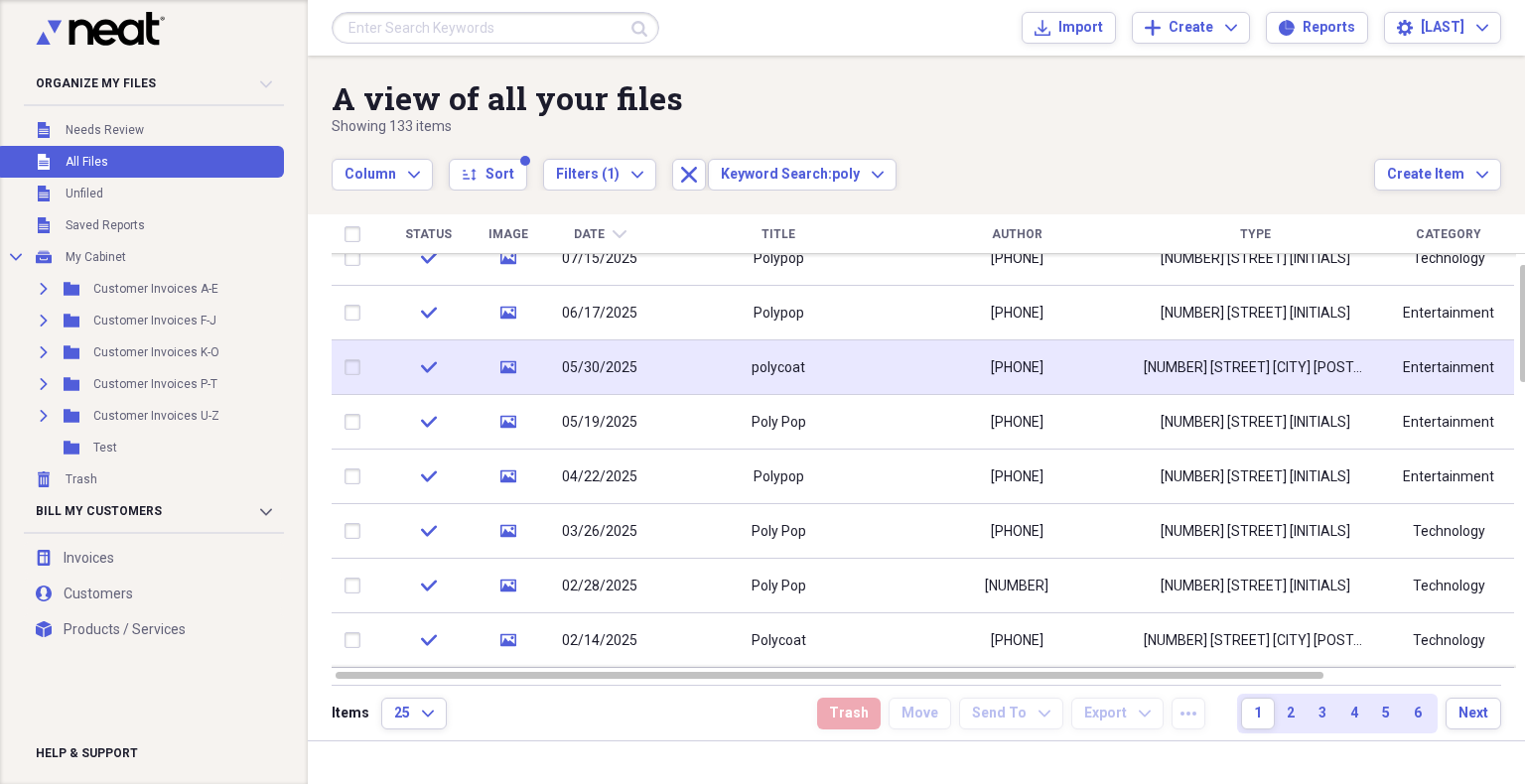 click on "polycoat" at bounding box center (778, 367) 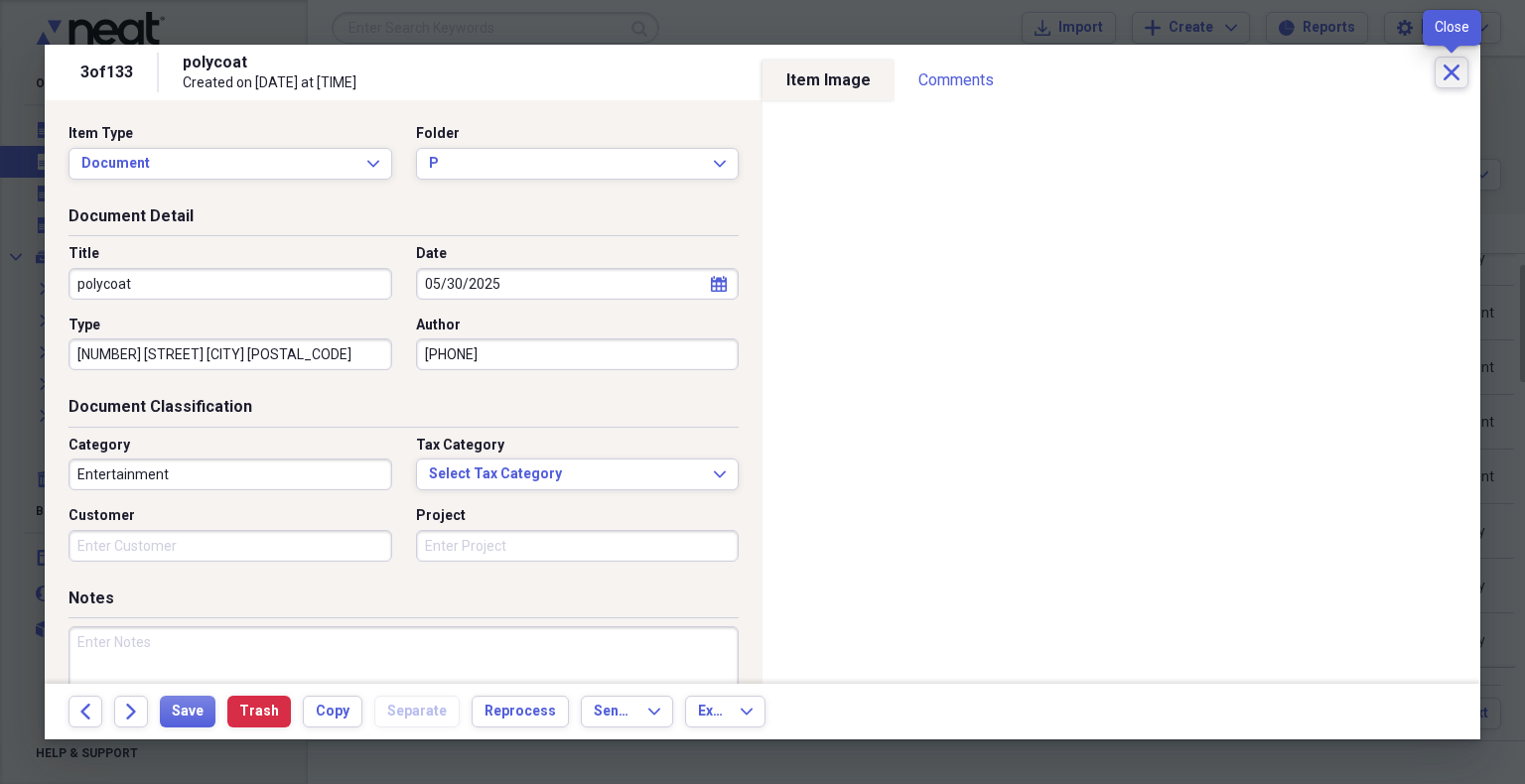 click 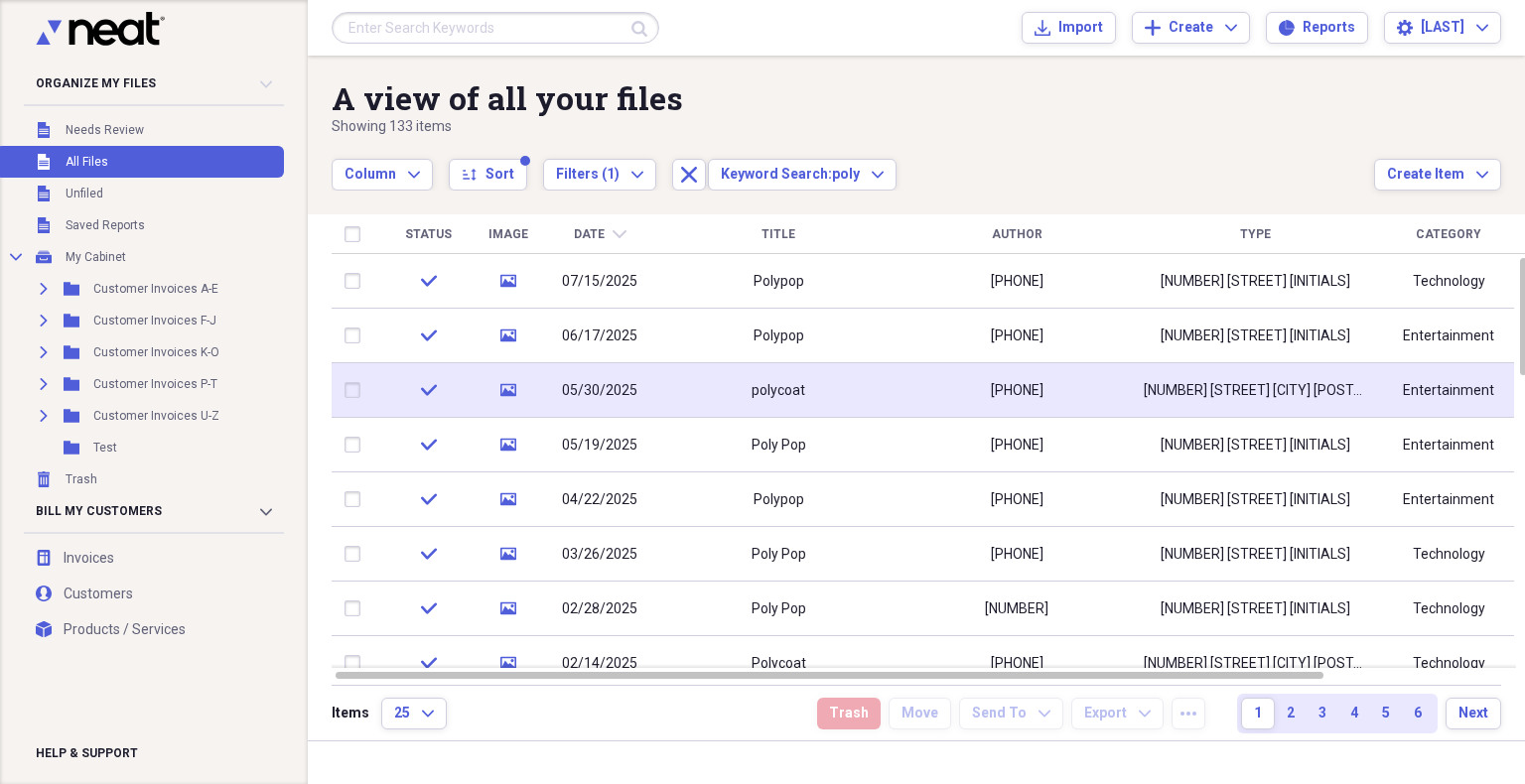 click on "polycoat" at bounding box center [778, 390] 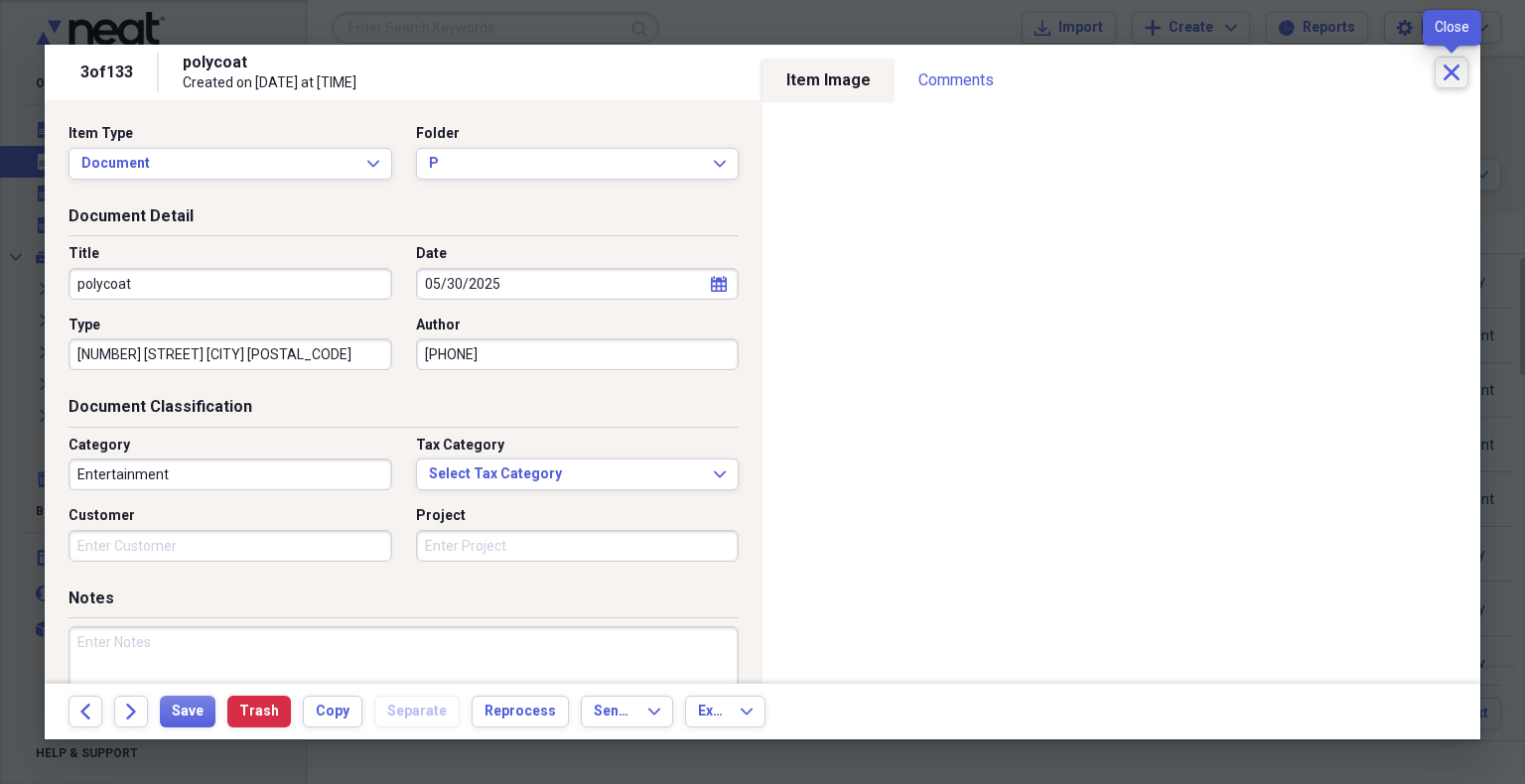click 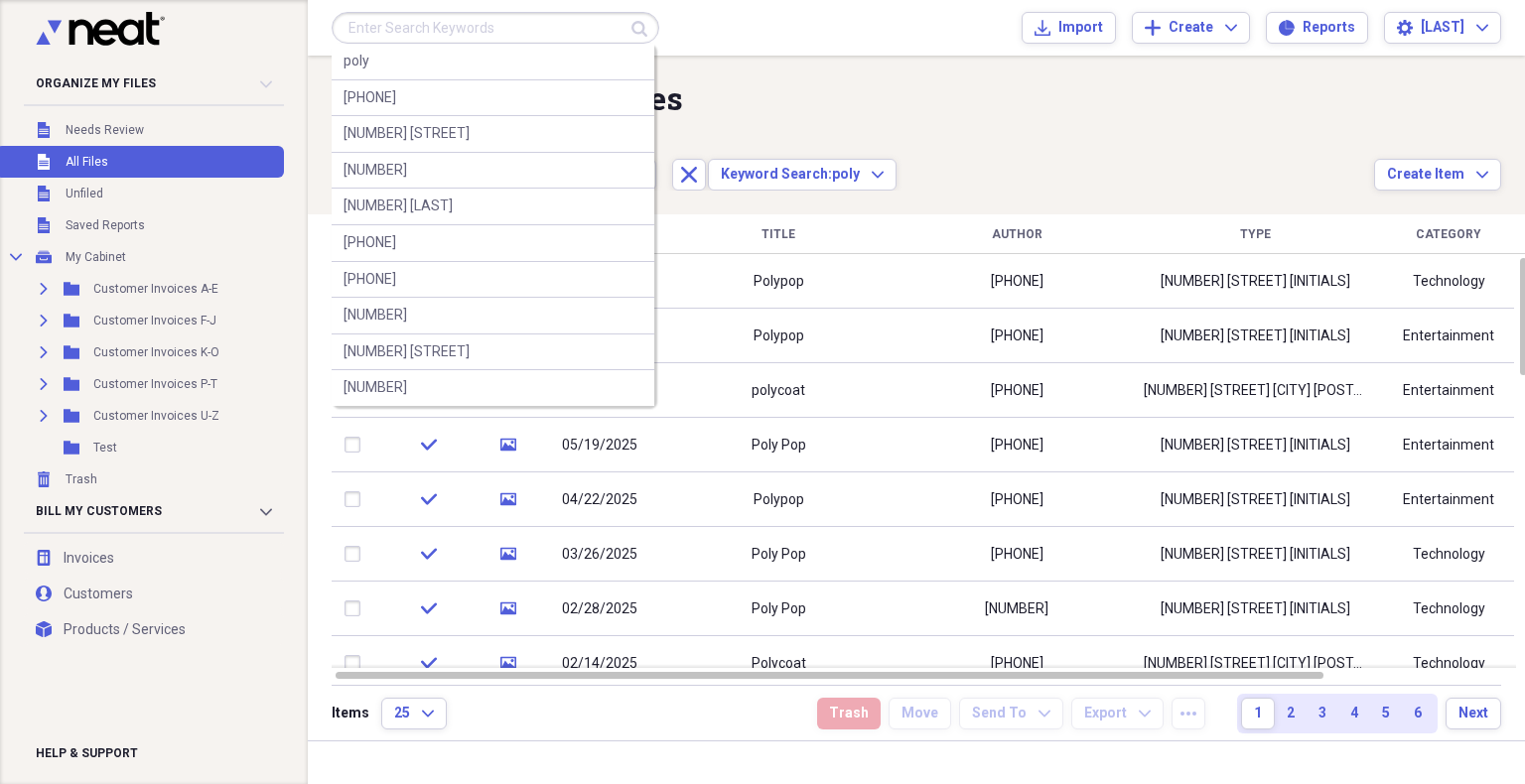 click at bounding box center (495, 28) 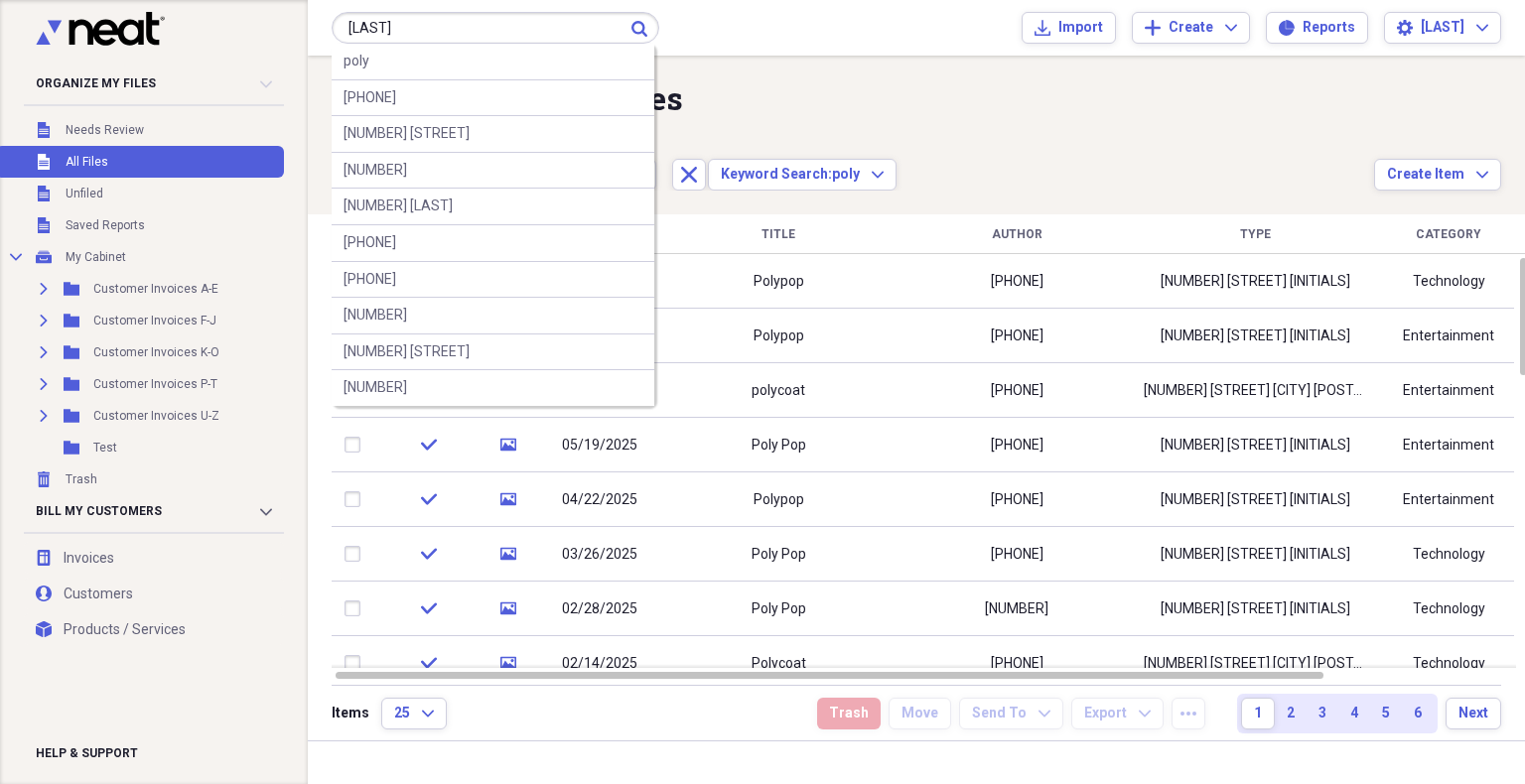 type on "[LAST]" 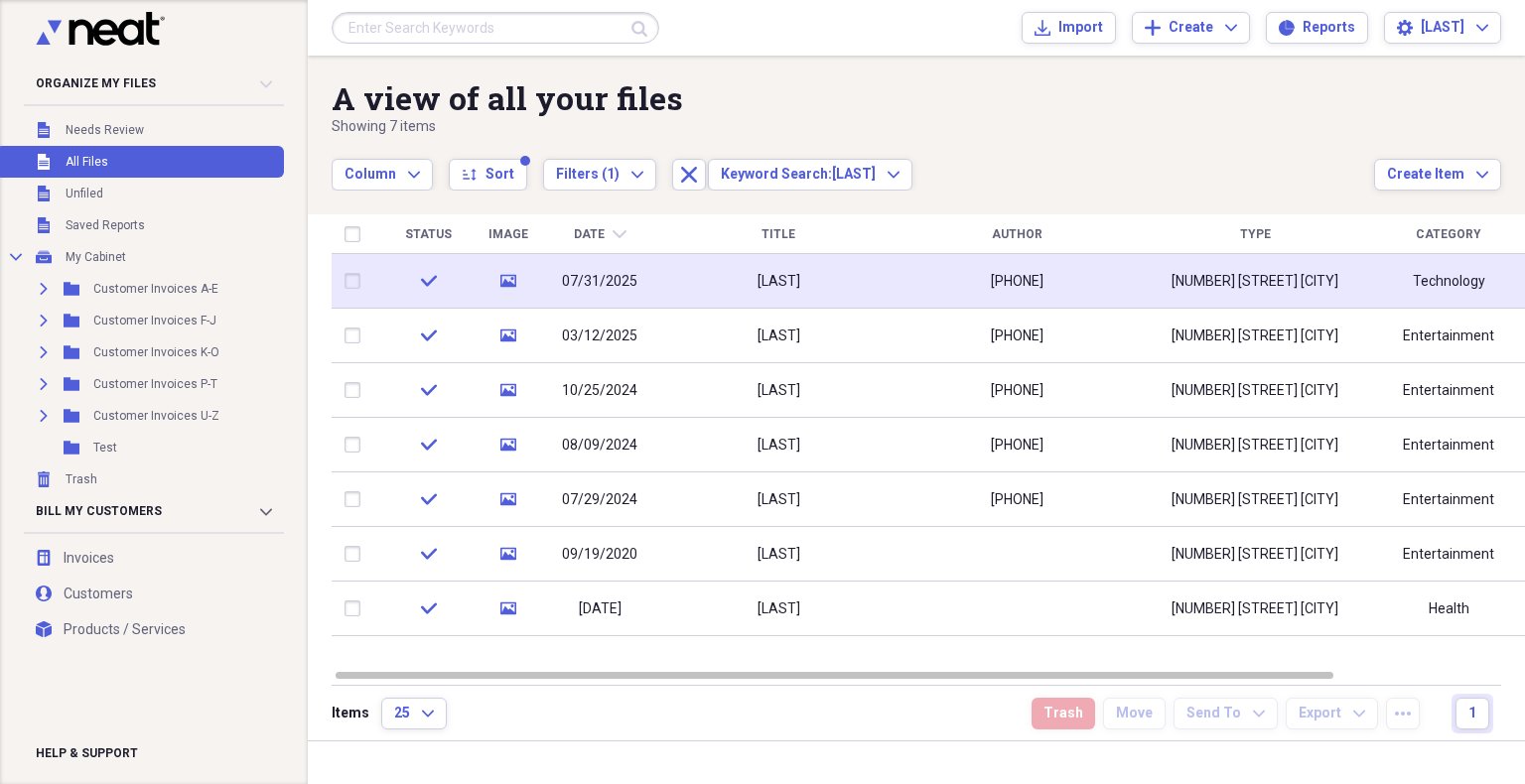 click on "[LAST]" at bounding box center (778, 281) 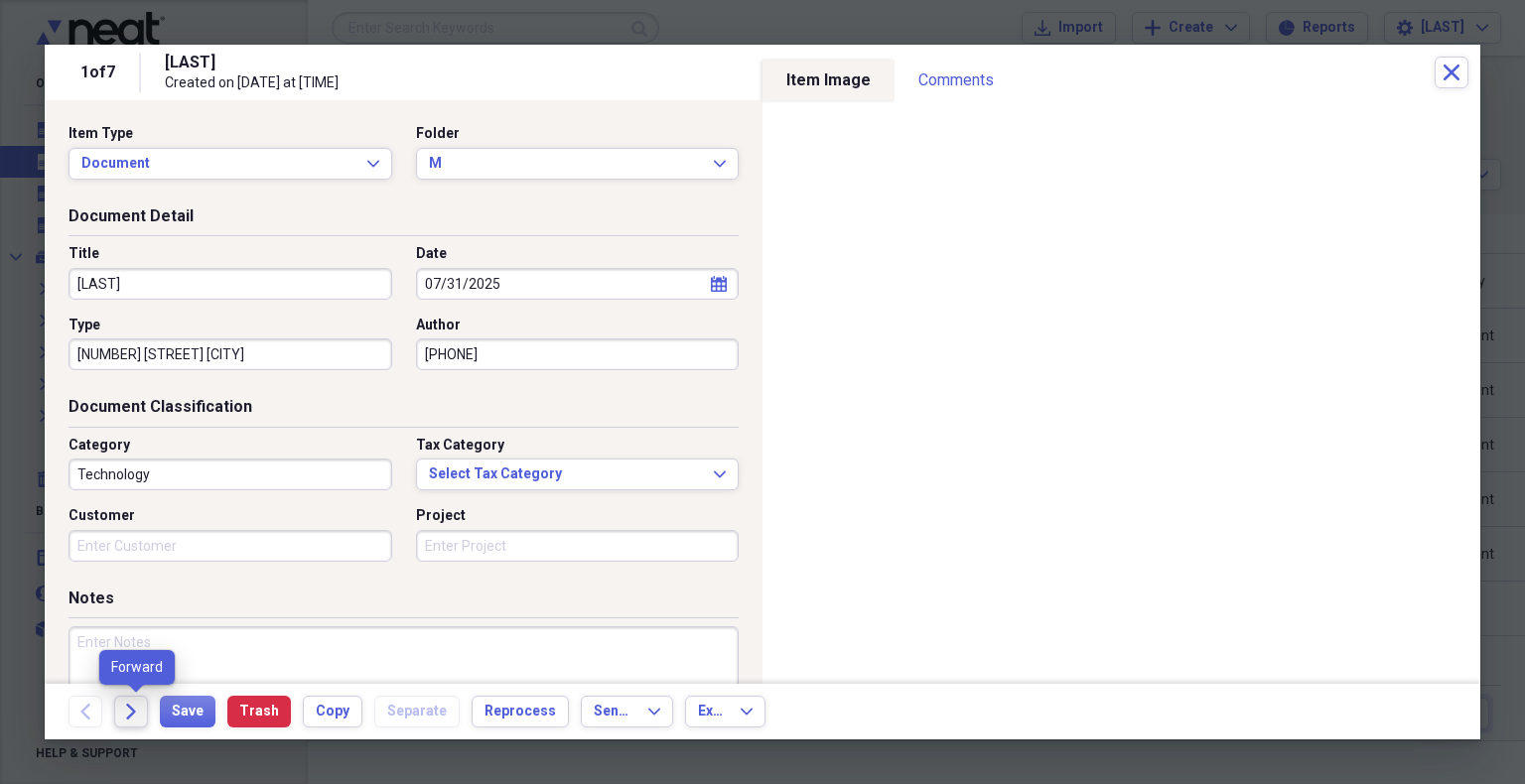 click on "Forward" 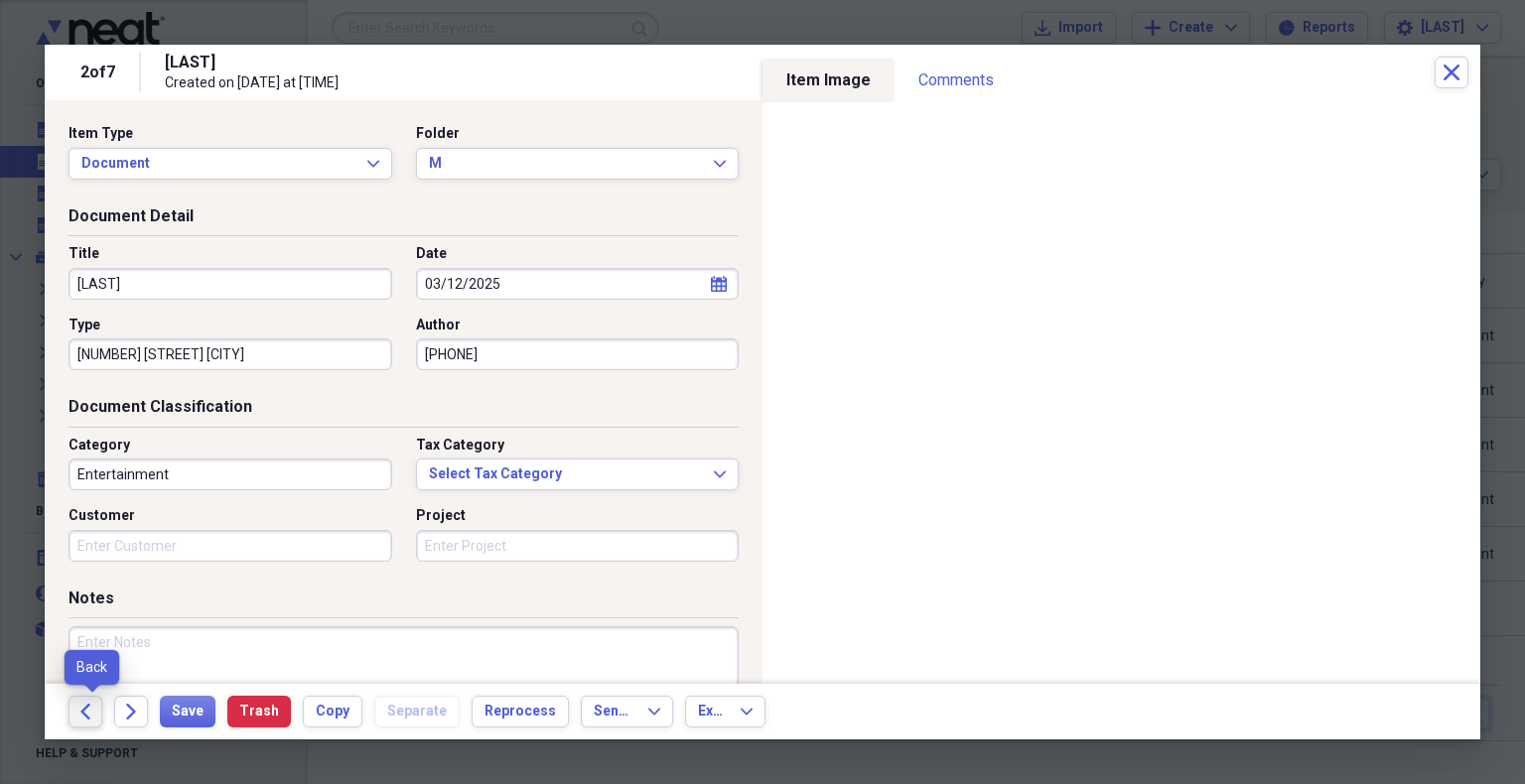 click 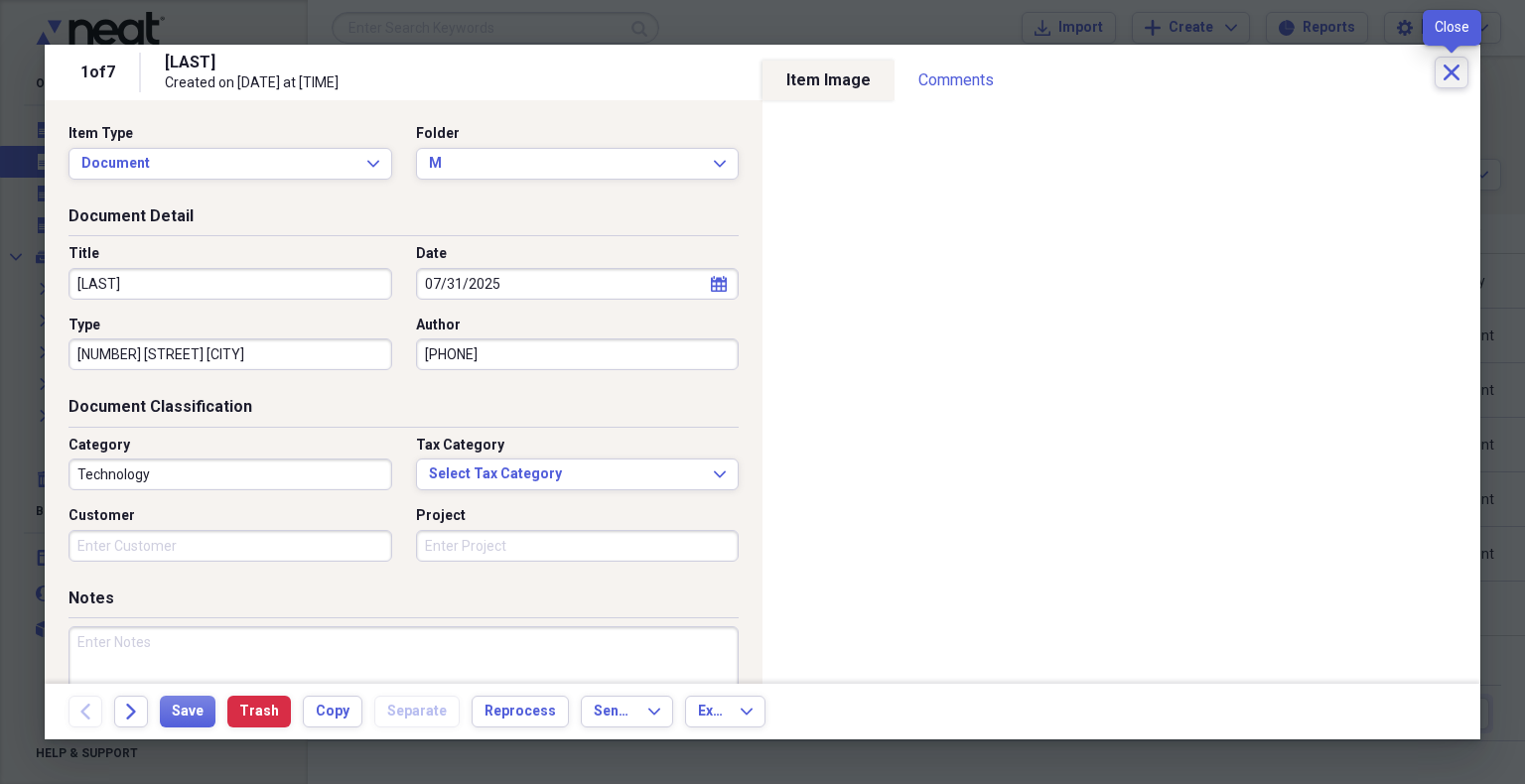 click on "Close" at bounding box center (1452, 72) 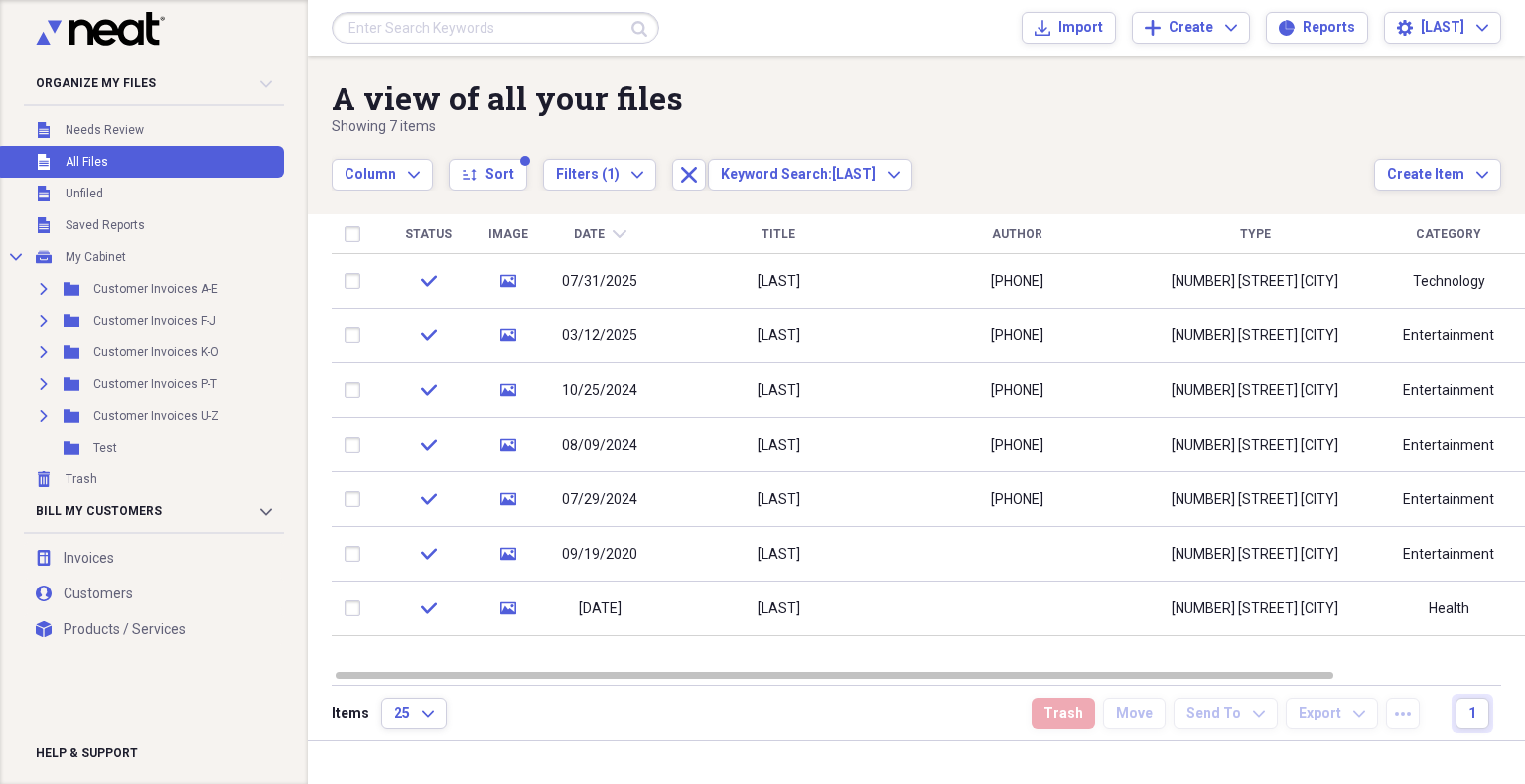 click at bounding box center (495, 28) 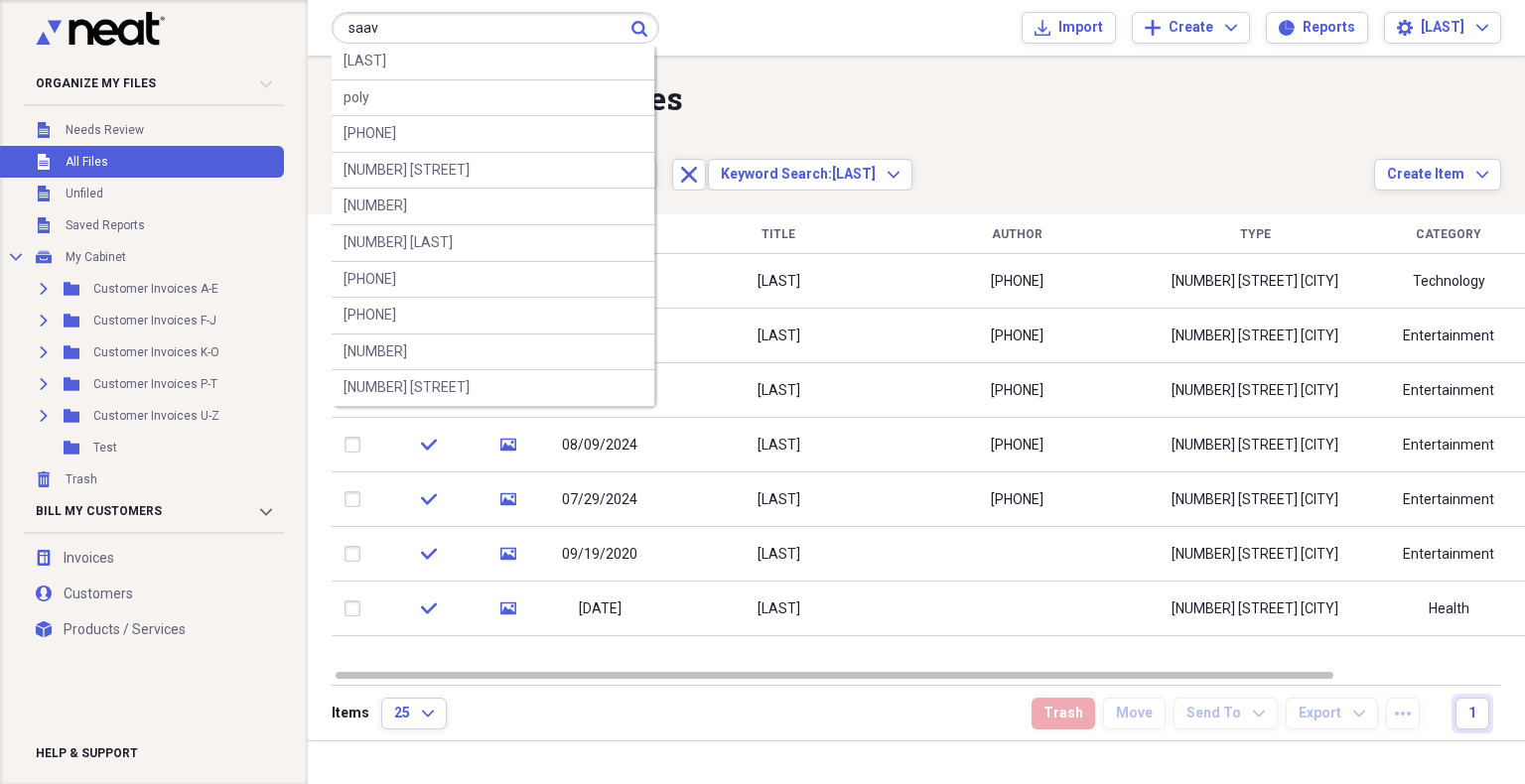 type on "saav" 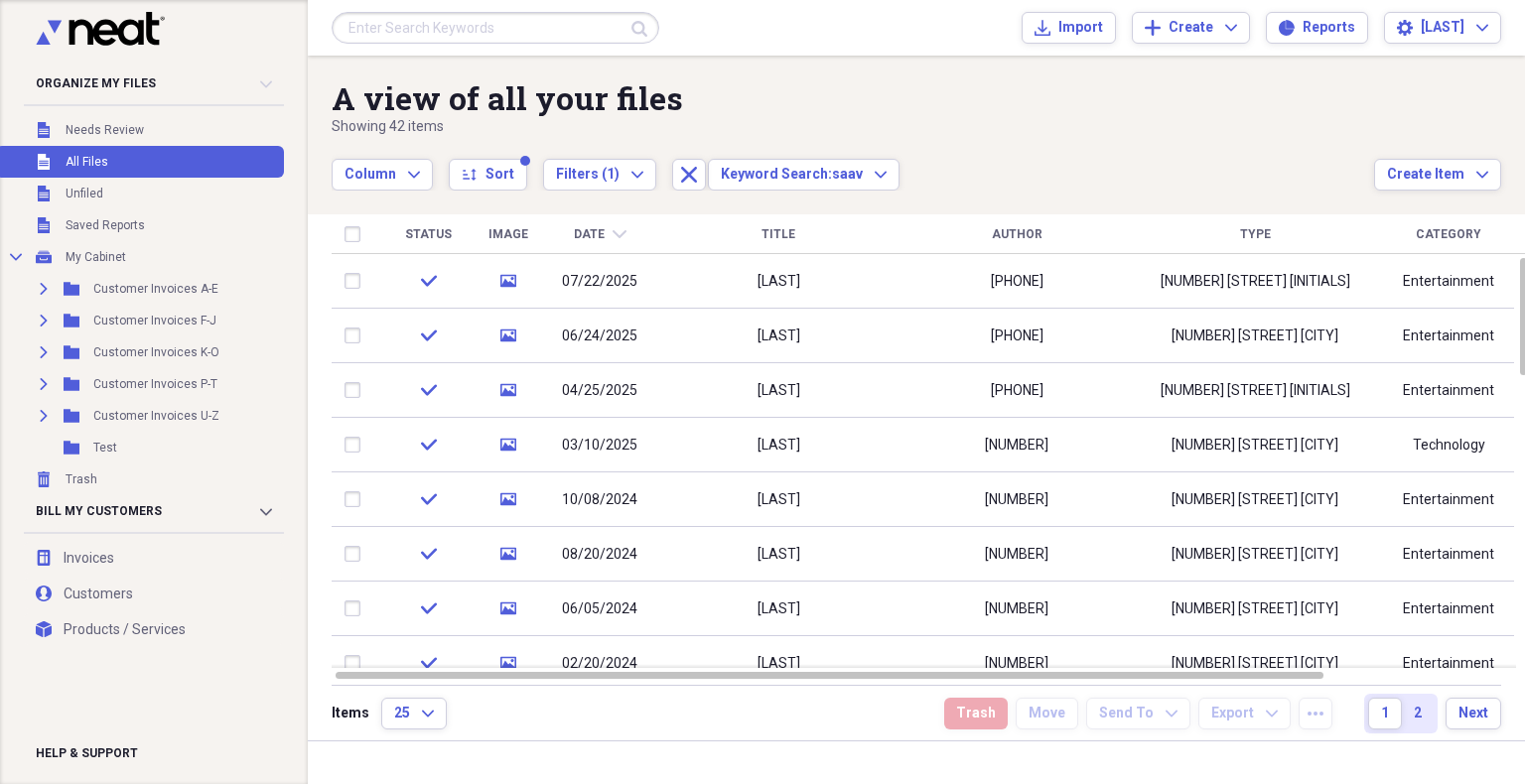 click at bounding box center [495, 28] 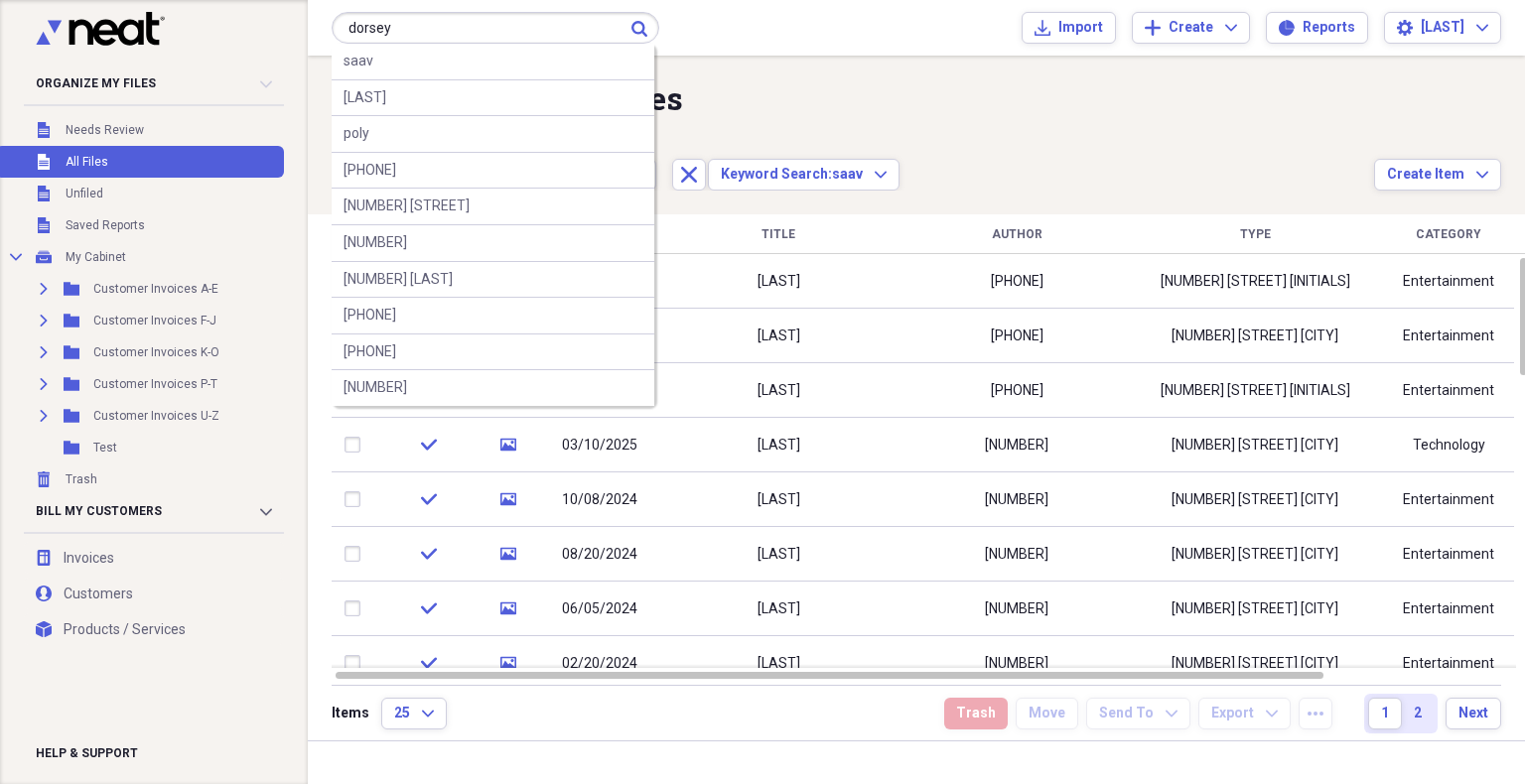type on "dorsey" 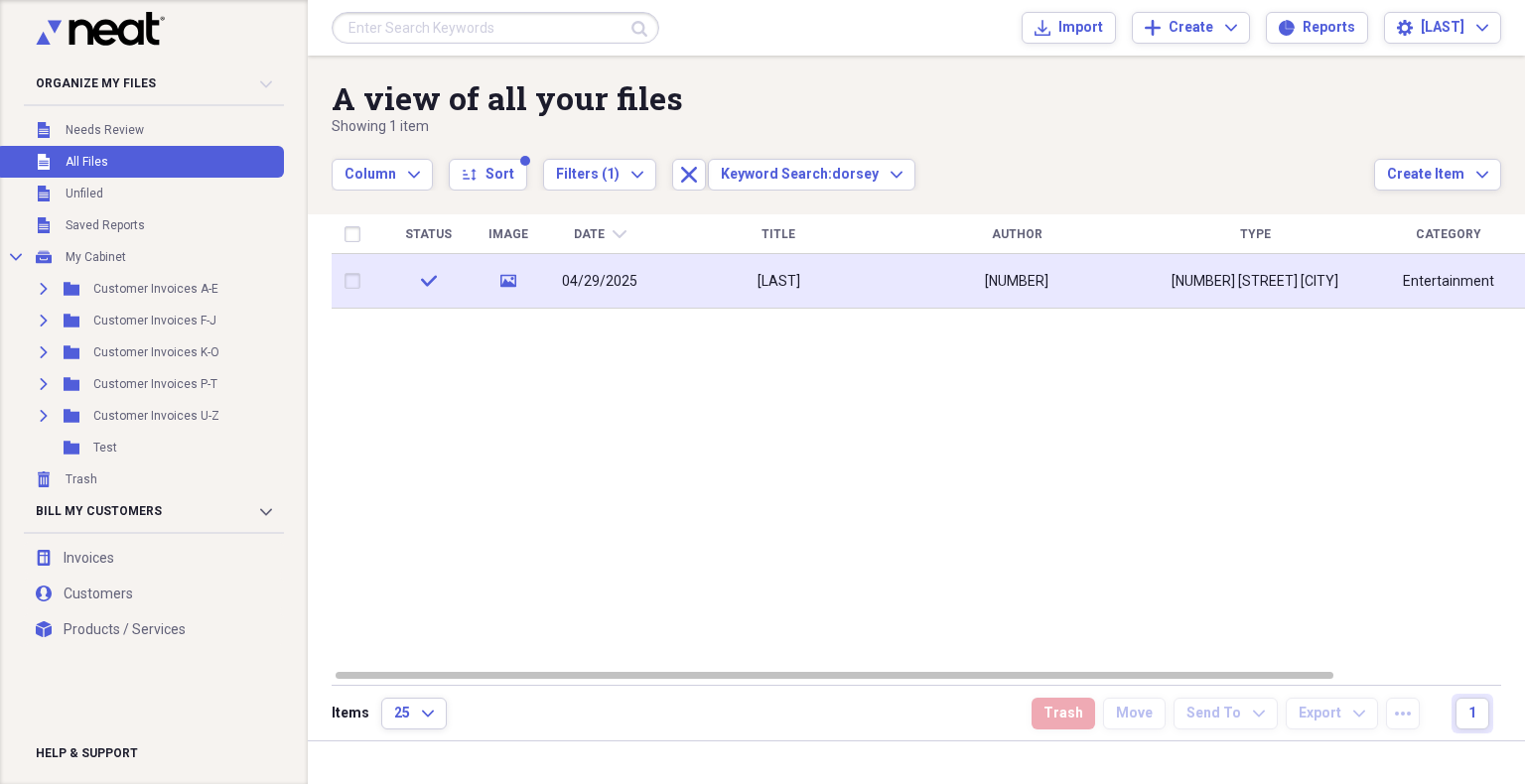 click on "[LAST]" at bounding box center [778, 281] 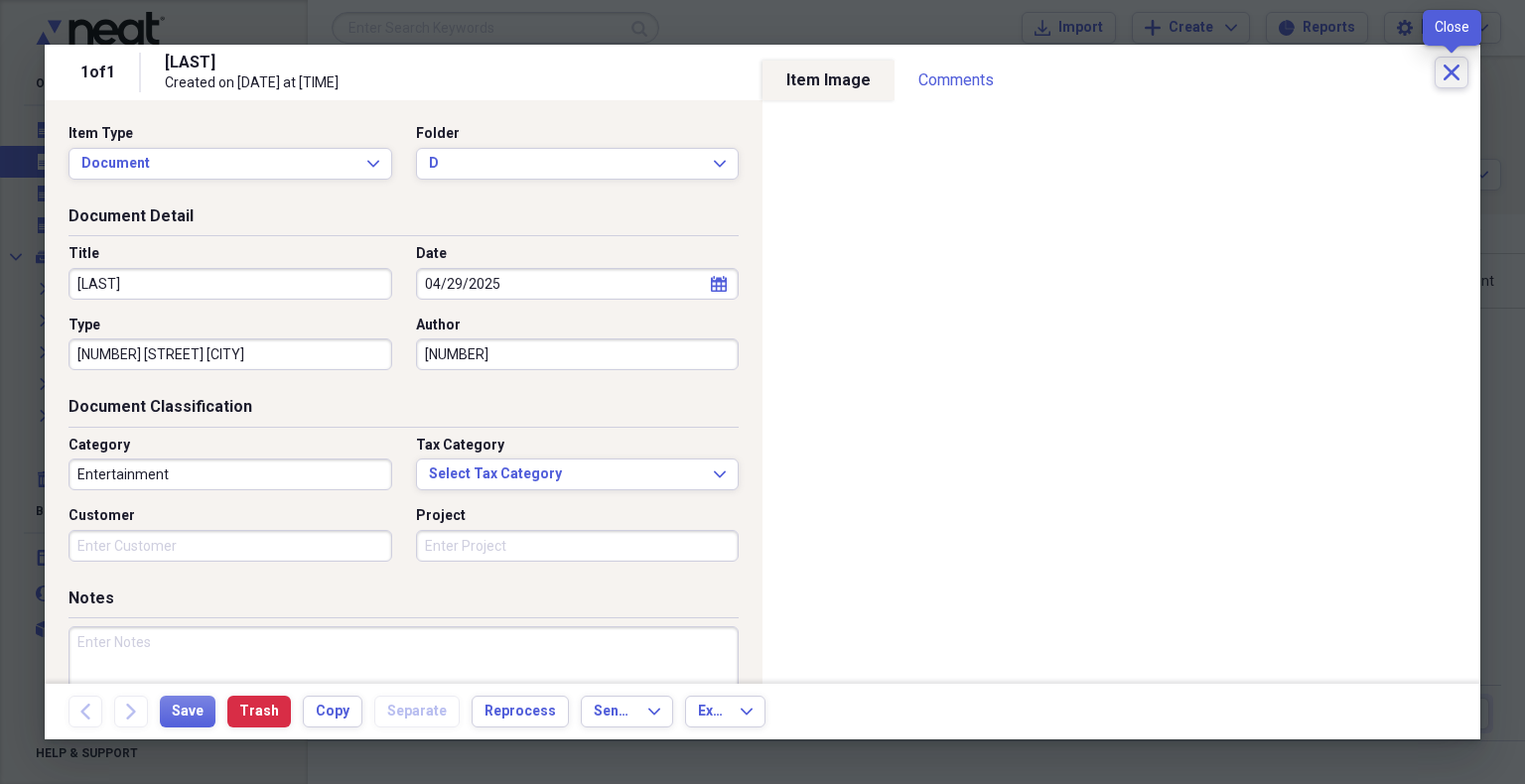 click on "Close" at bounding box center (1452, 72) 